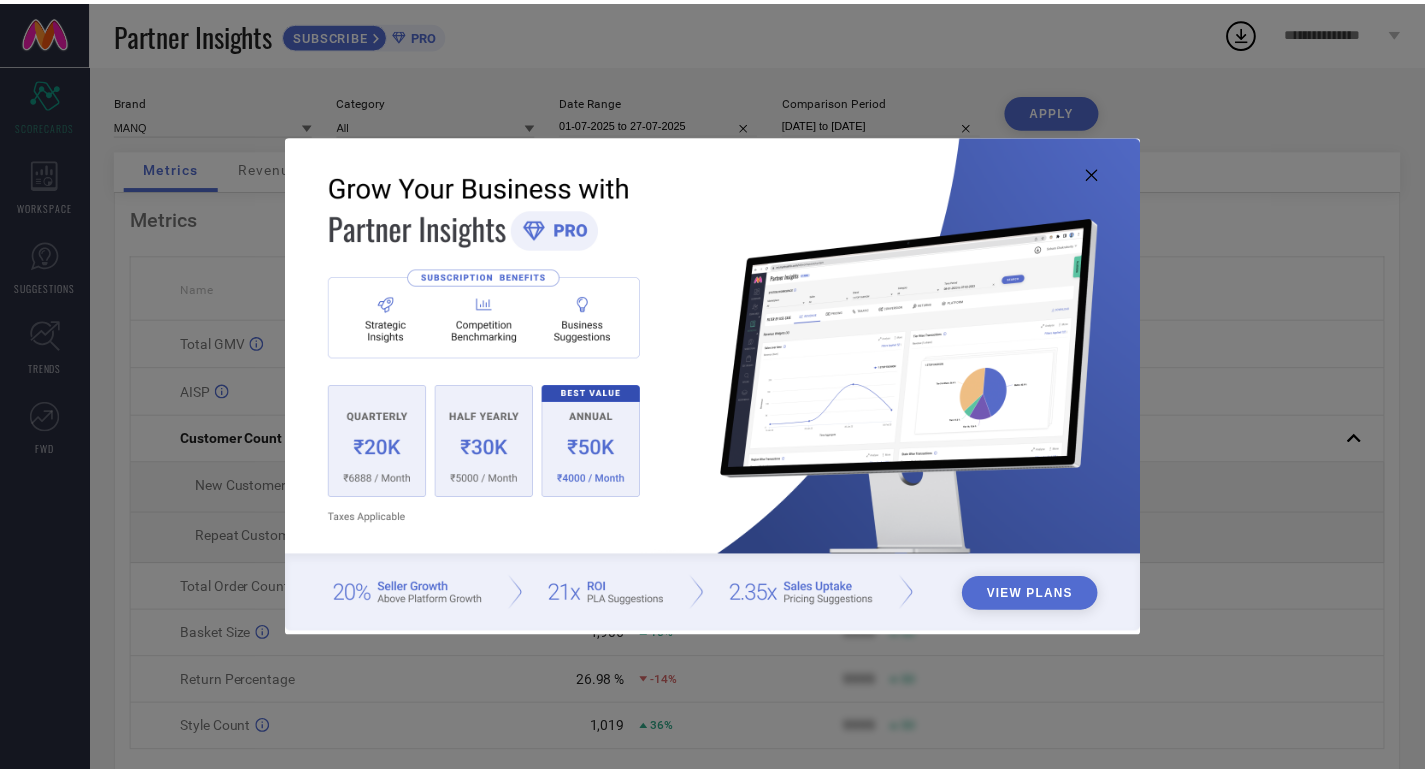 scroll, scrollTop: 0, scrollLeft: 0, axis: both 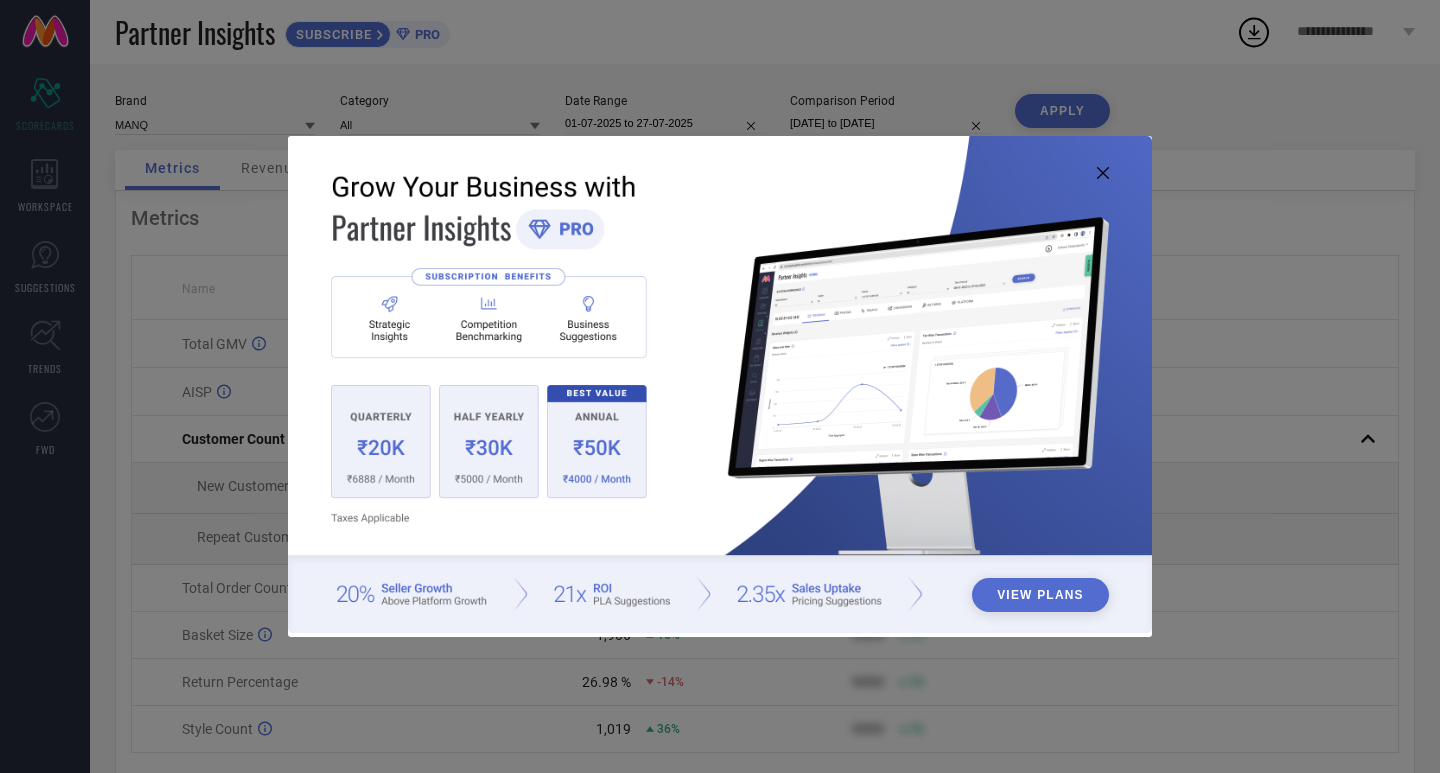 click 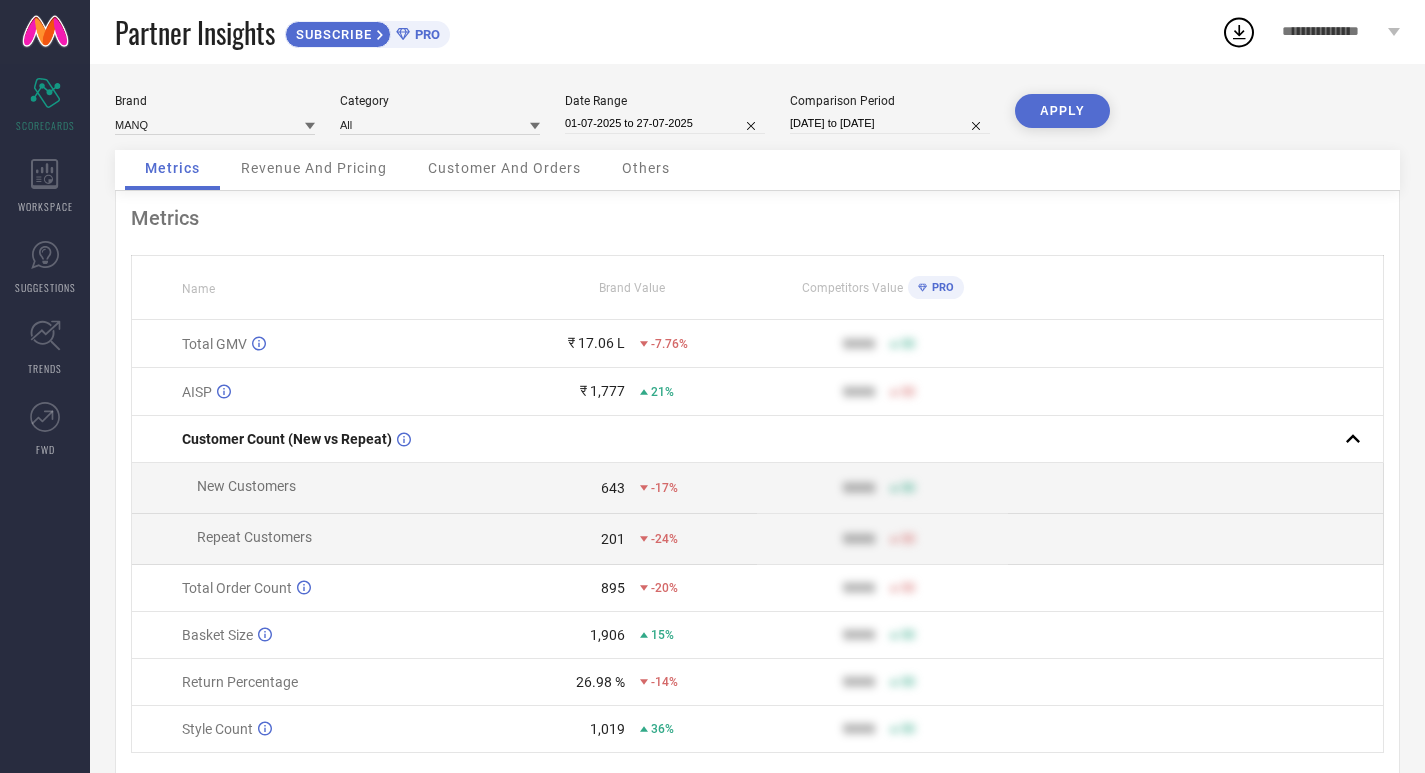 select on "6" 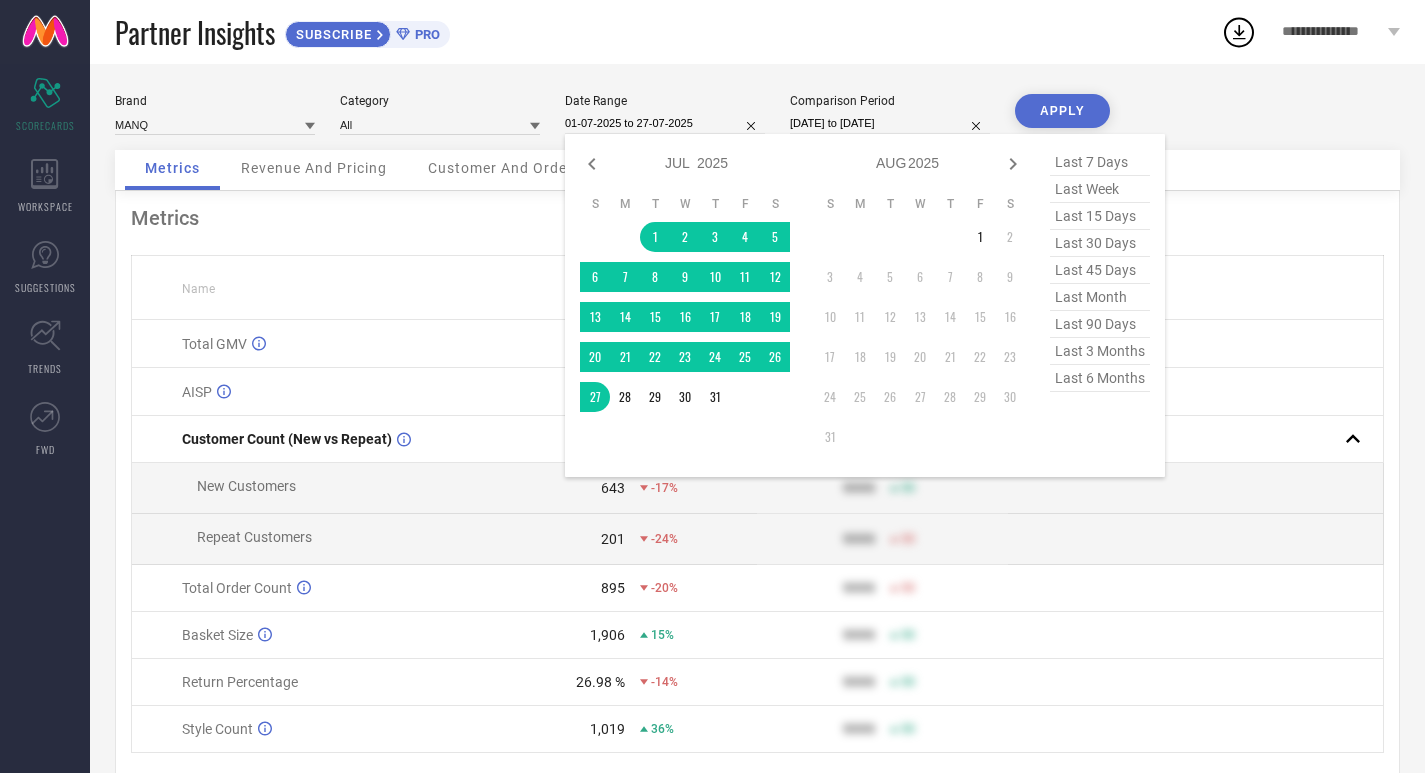 click on "01-07-2025 to 27-07-2025" at bounding box center [665, 123] 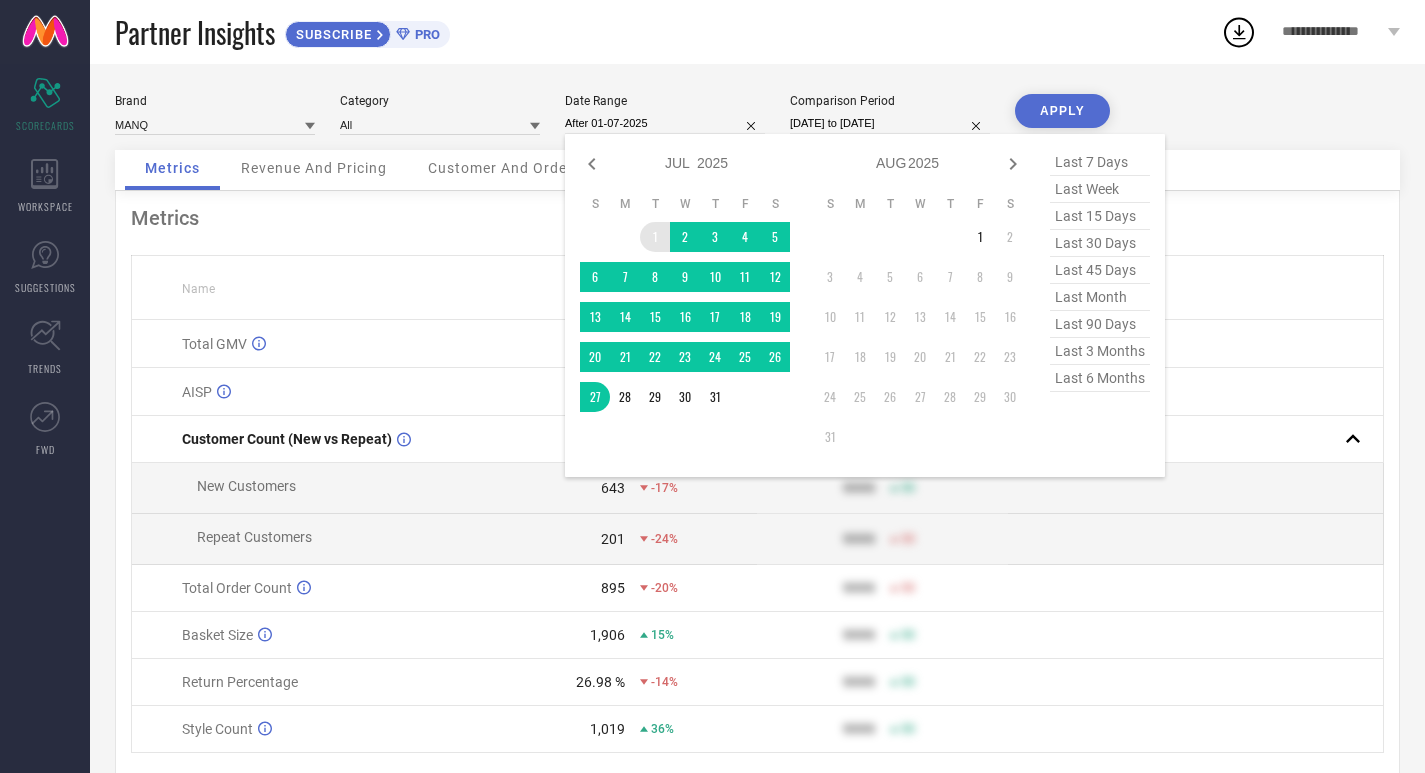 click on "1" at bounding box center [655, 237] 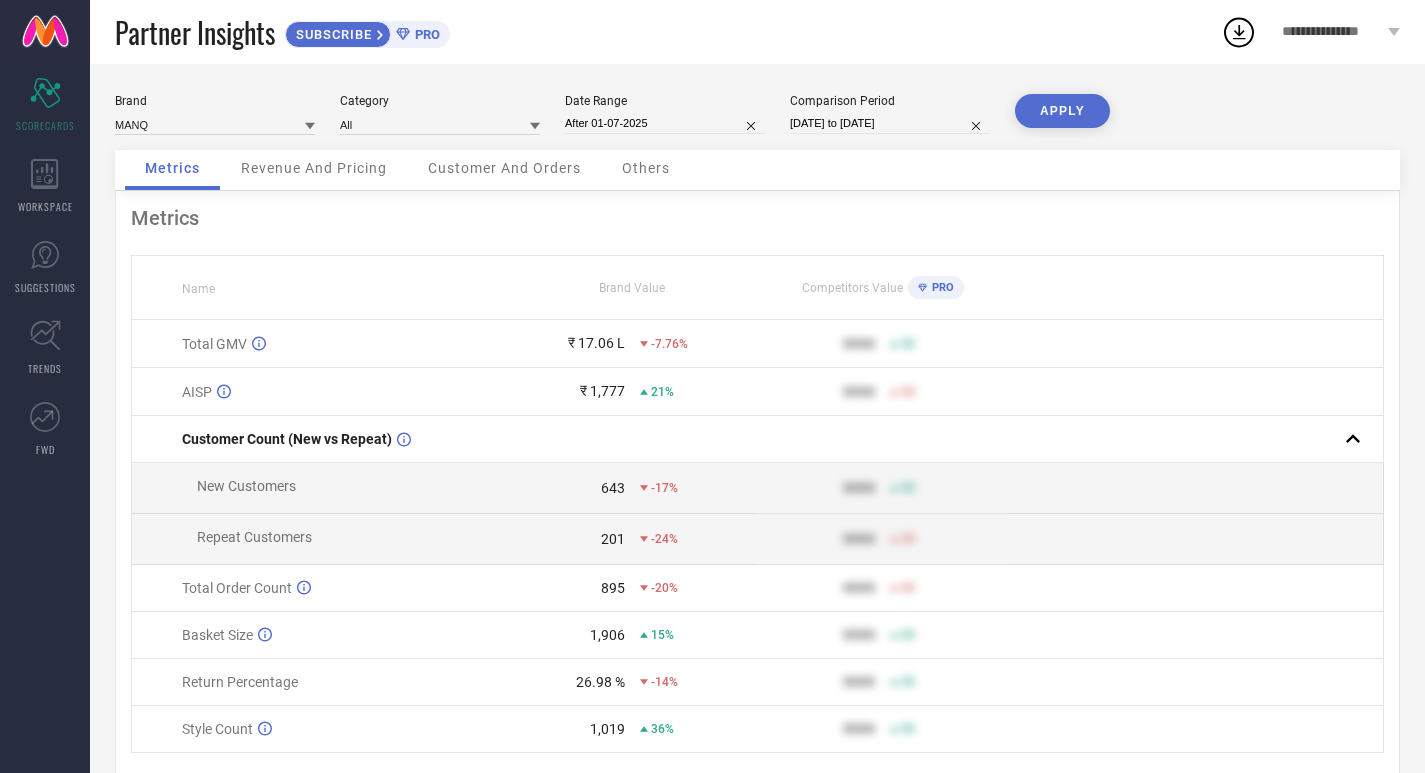 type on "01-07-2025 to 31-07-2025" 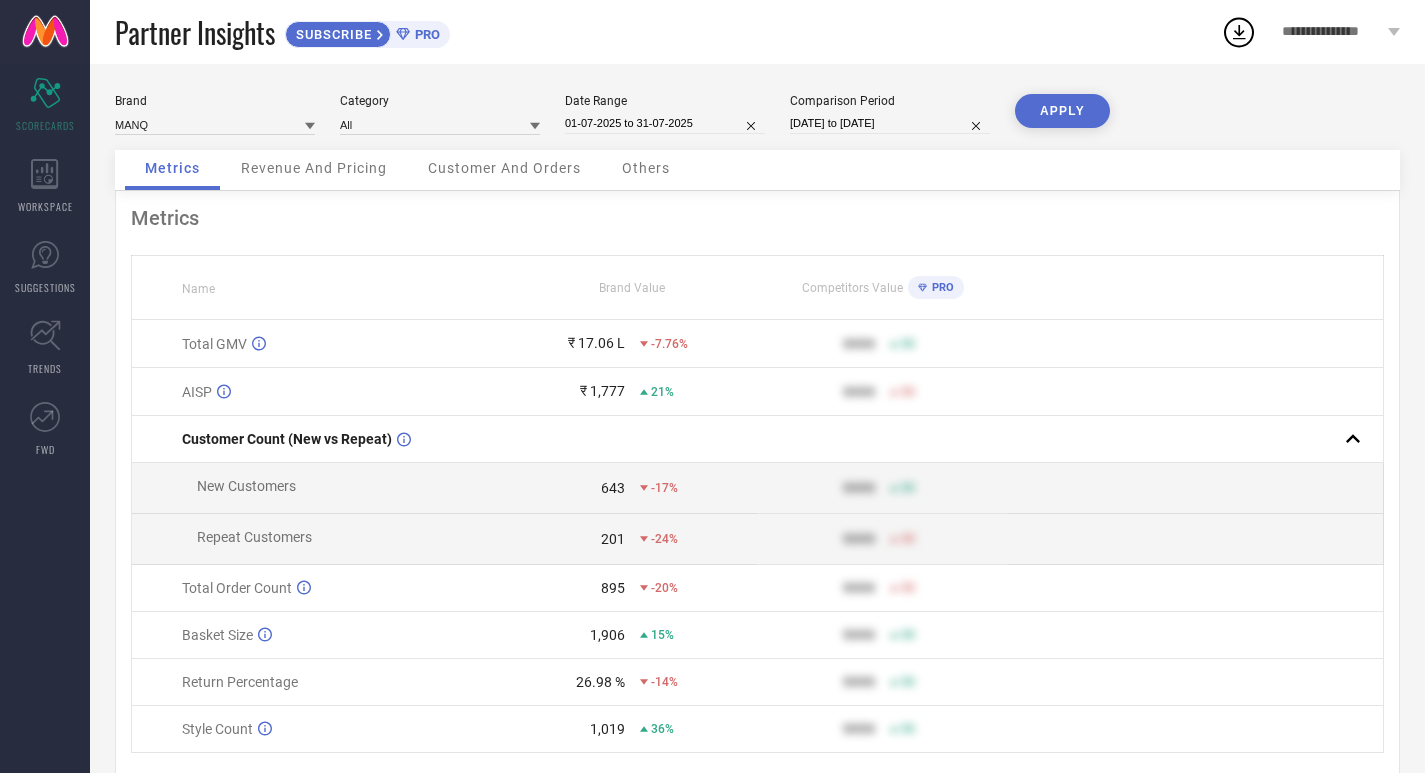 click on "[DATE] to [DATE]" at bounding box center (890, 123) 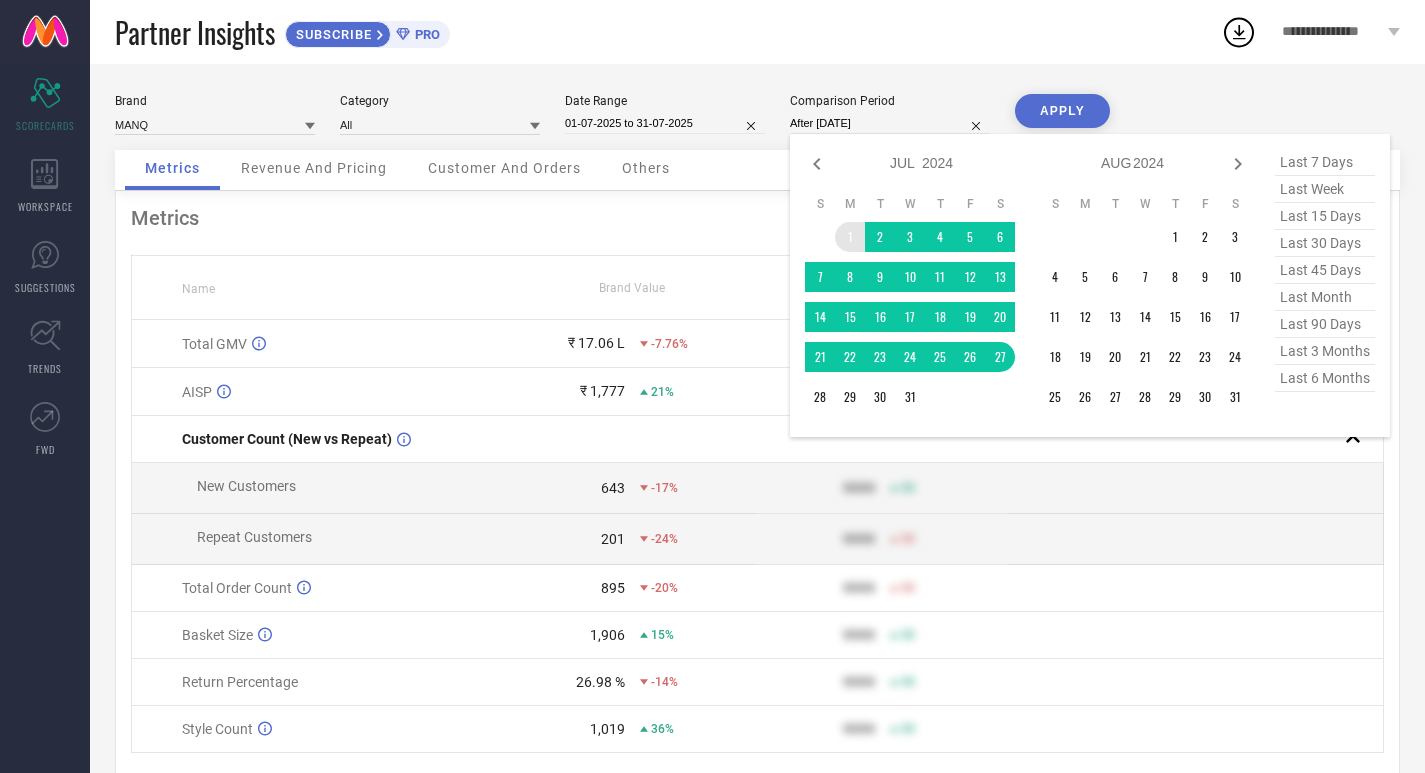 click on "1" at bounding box center (850, 237) 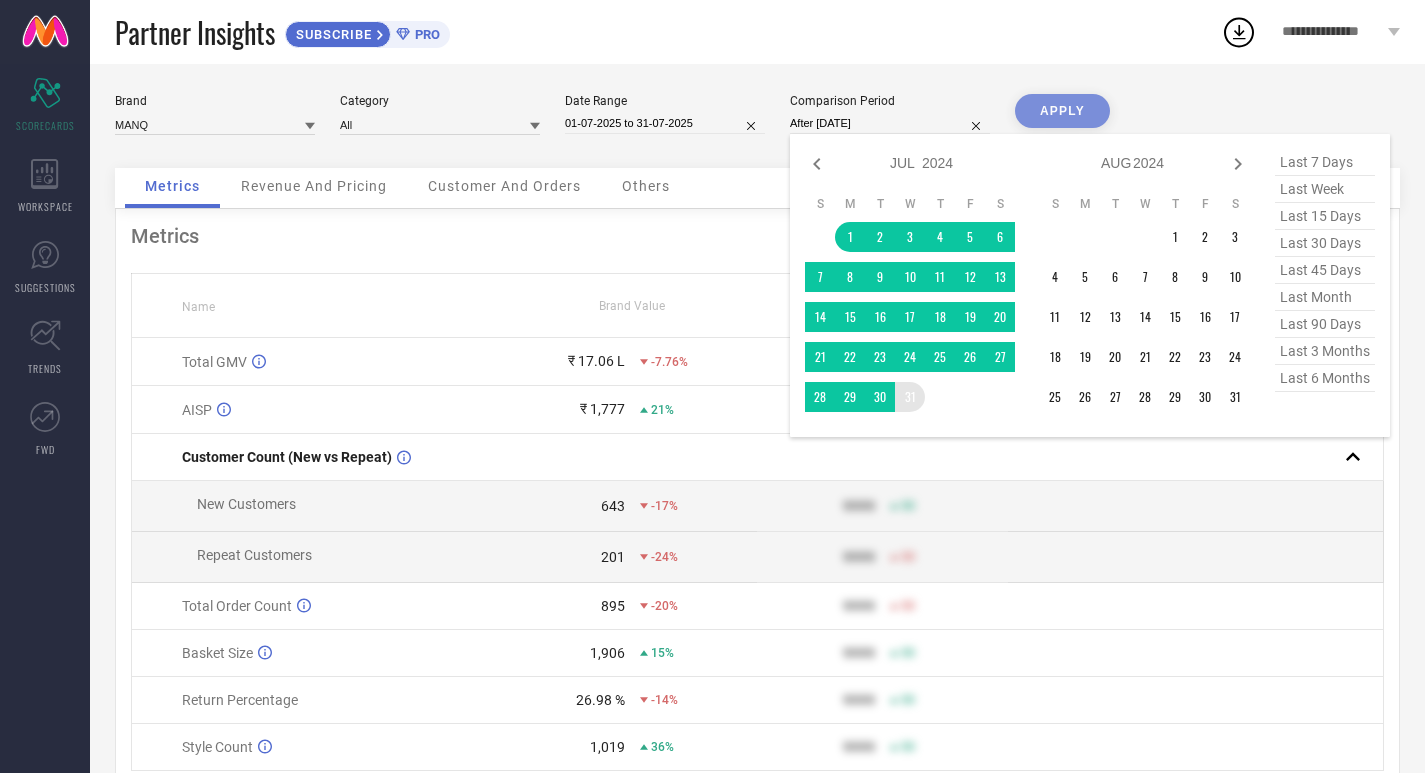 type on "[DATE] to [DATE]" 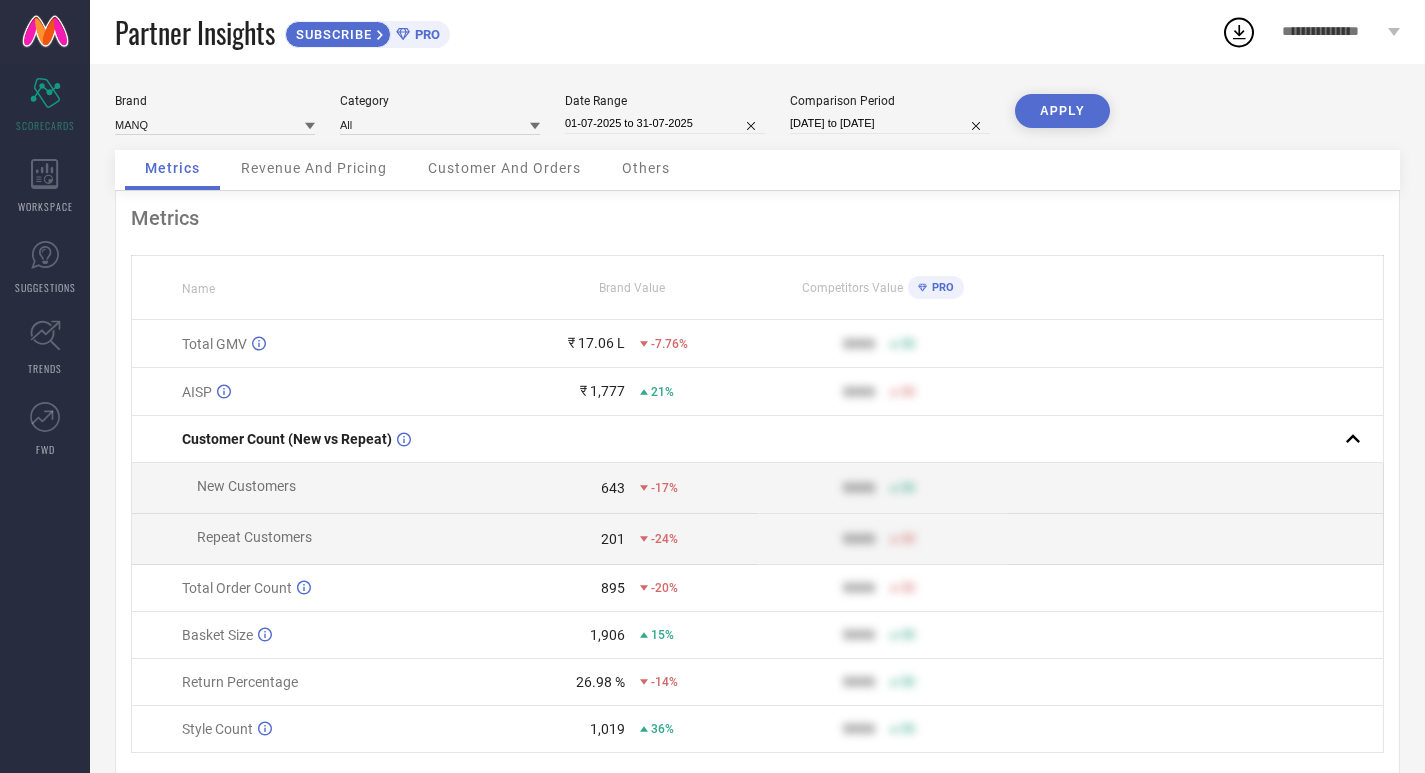click on "APPLY" at bounding box center [1062, 111] 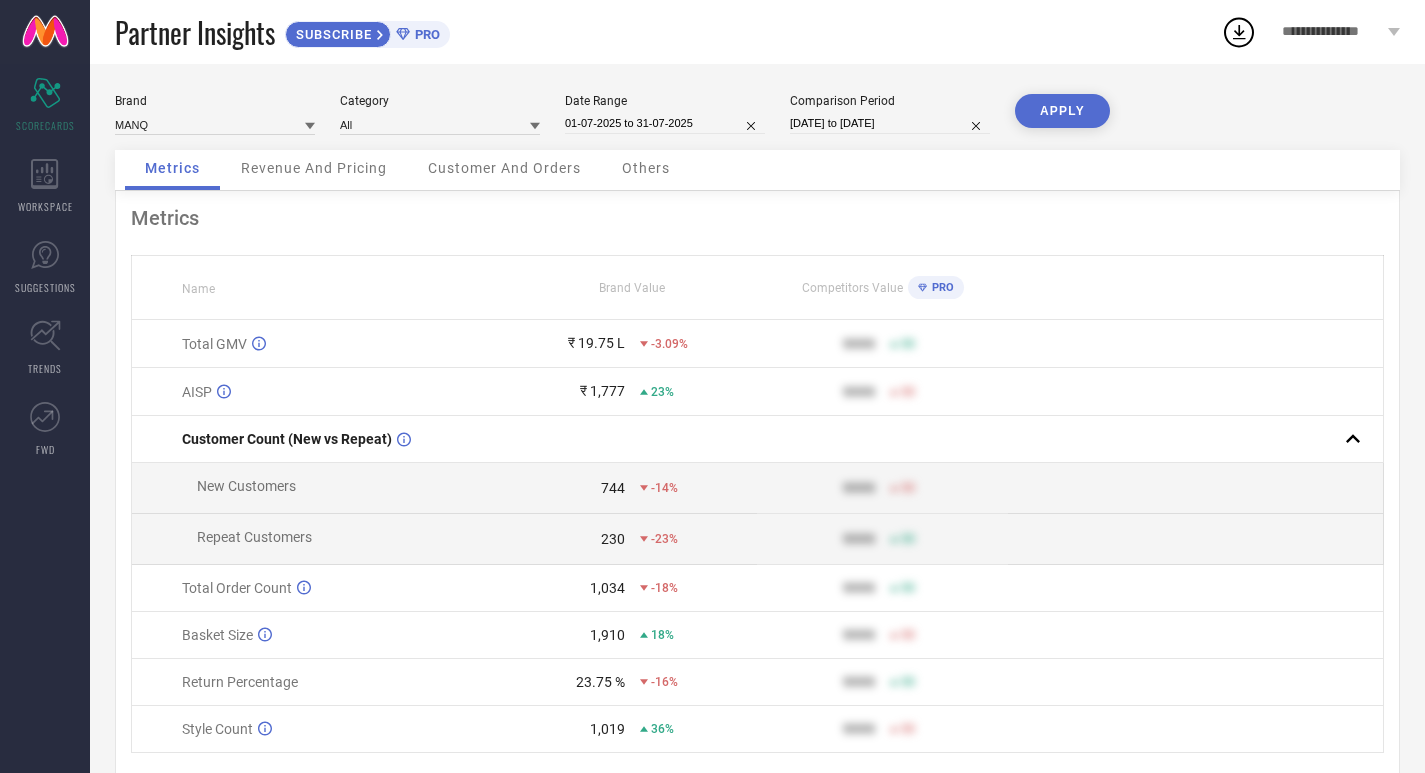 click on "Date Range [DATE] to [DATE]" at bounding box center (665, 114) 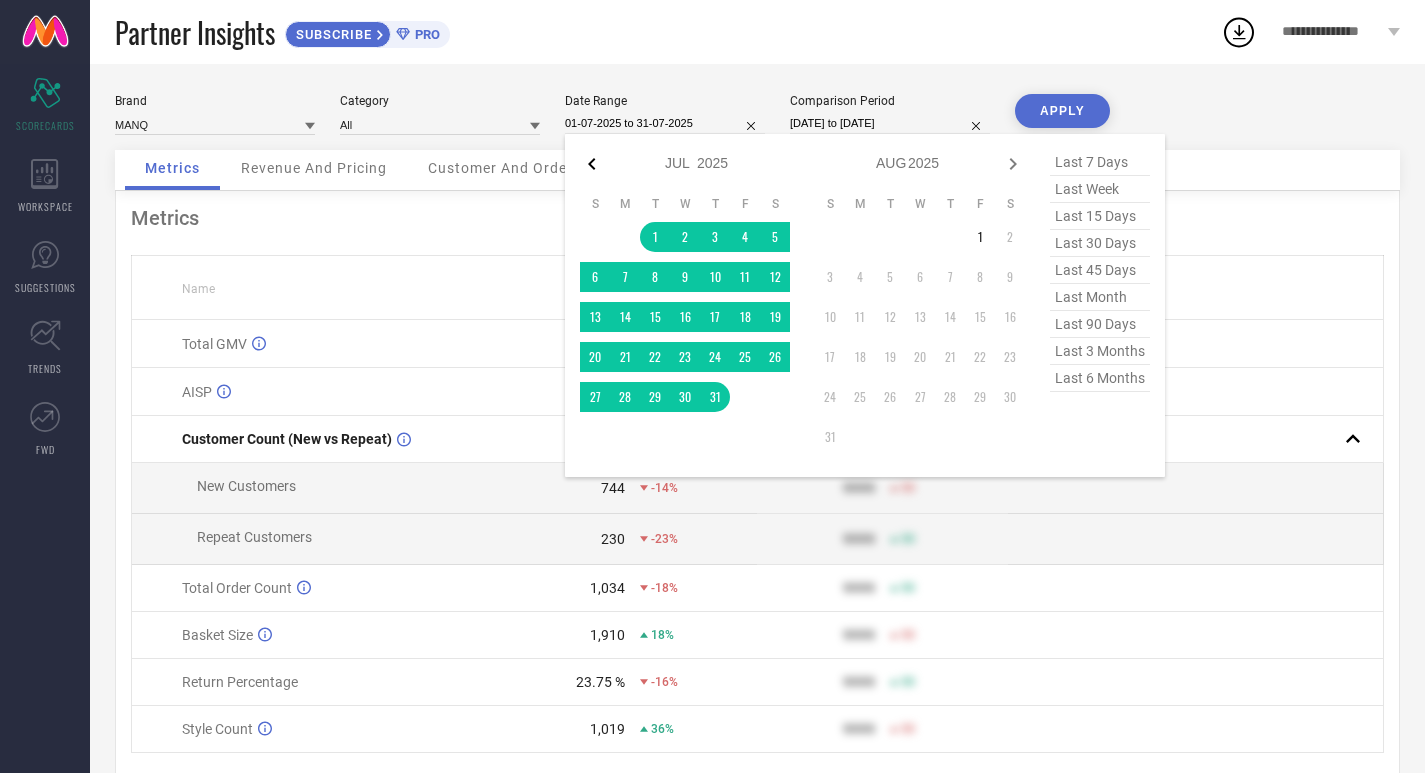 click 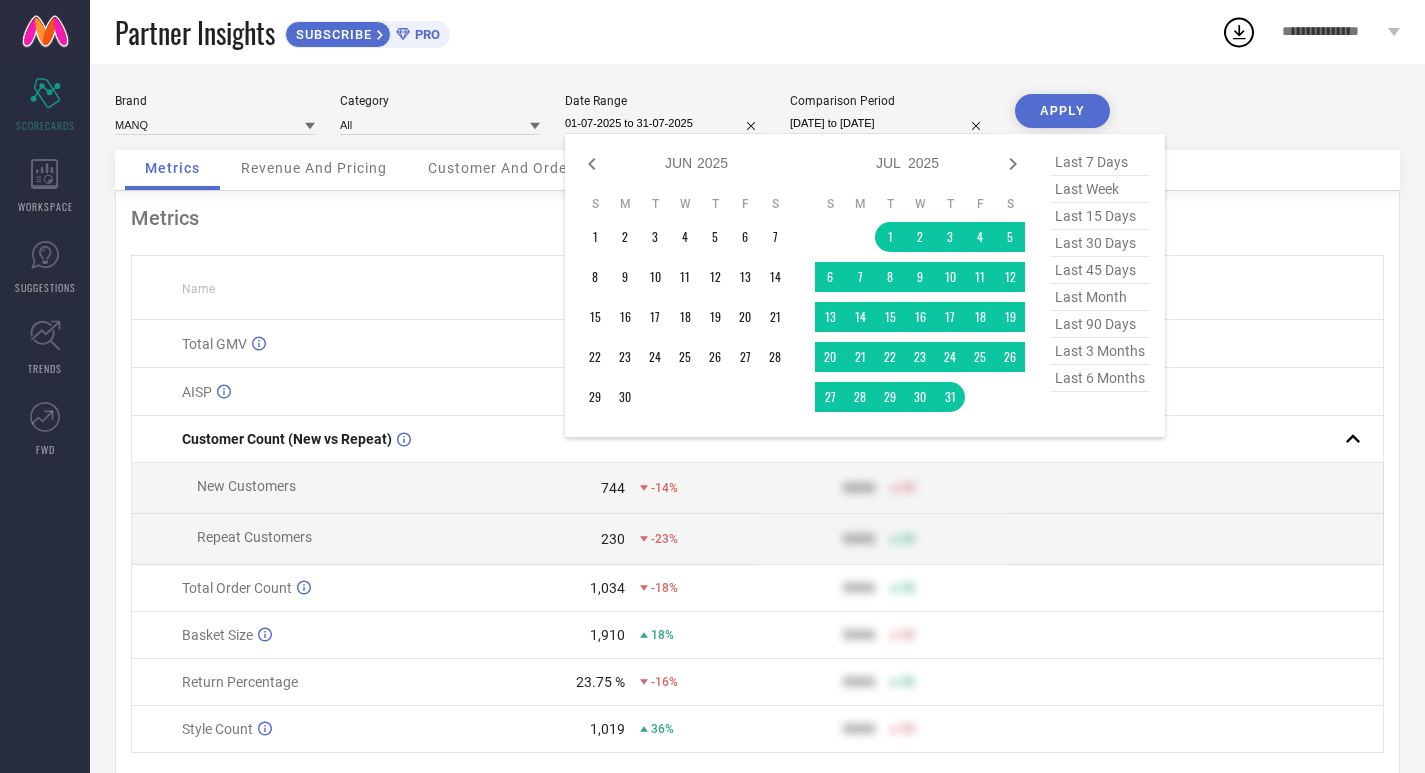 click 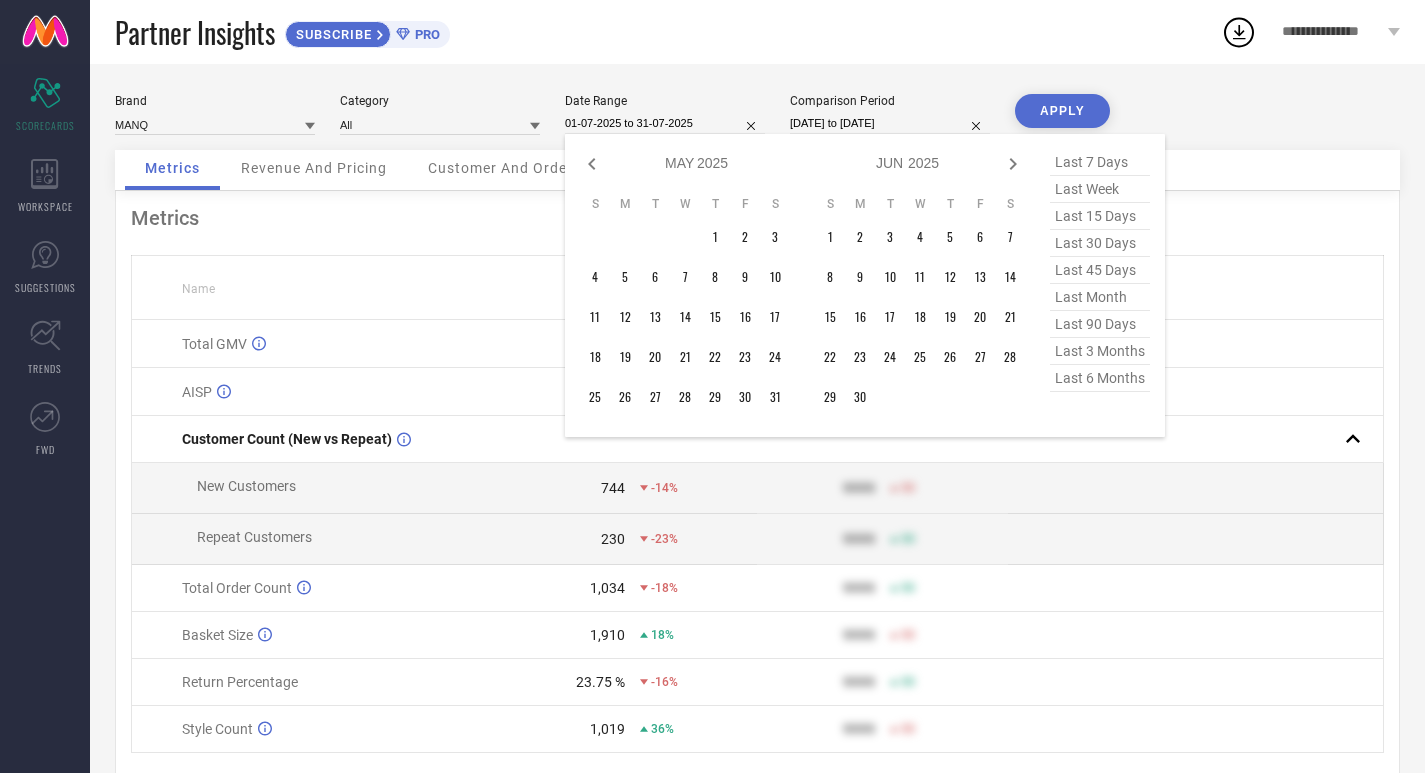 click 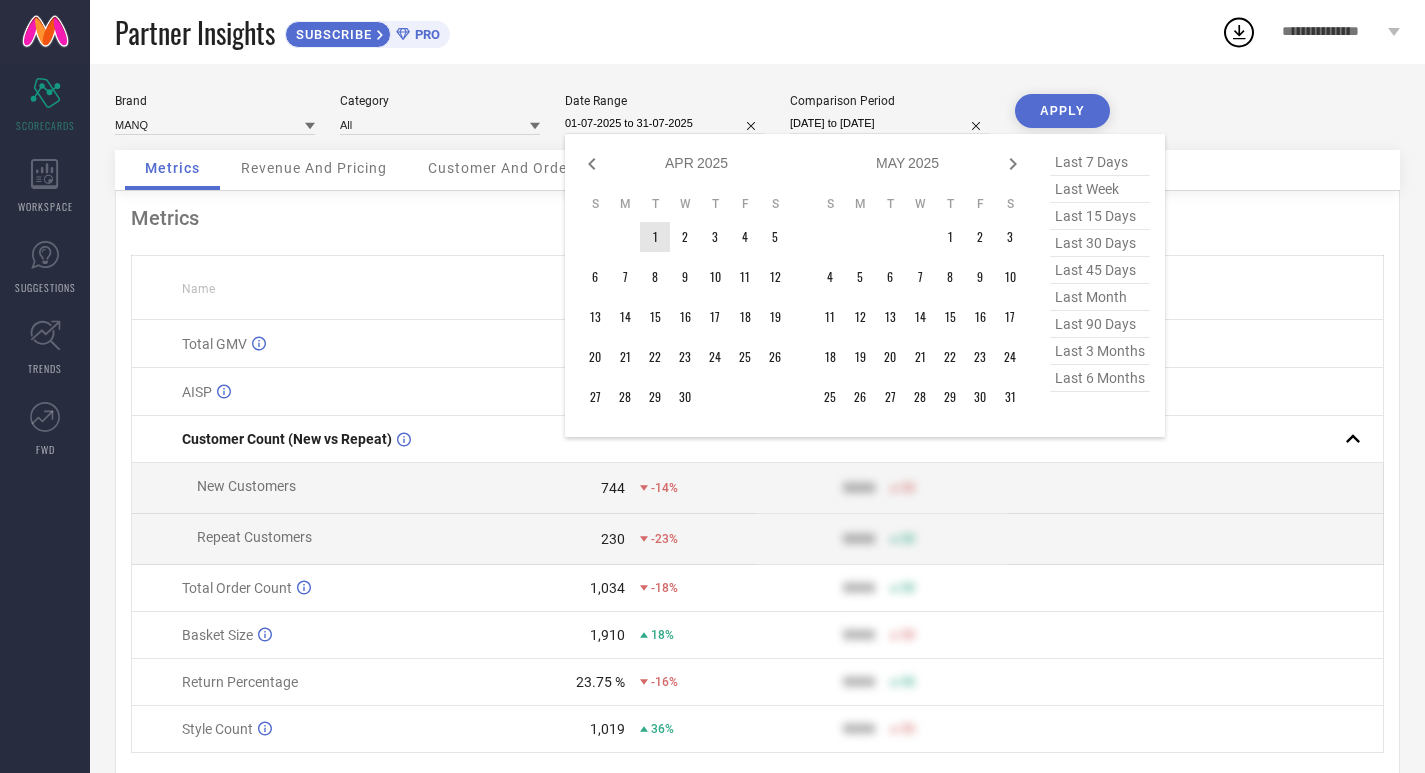 type on "After 01-04-2025" 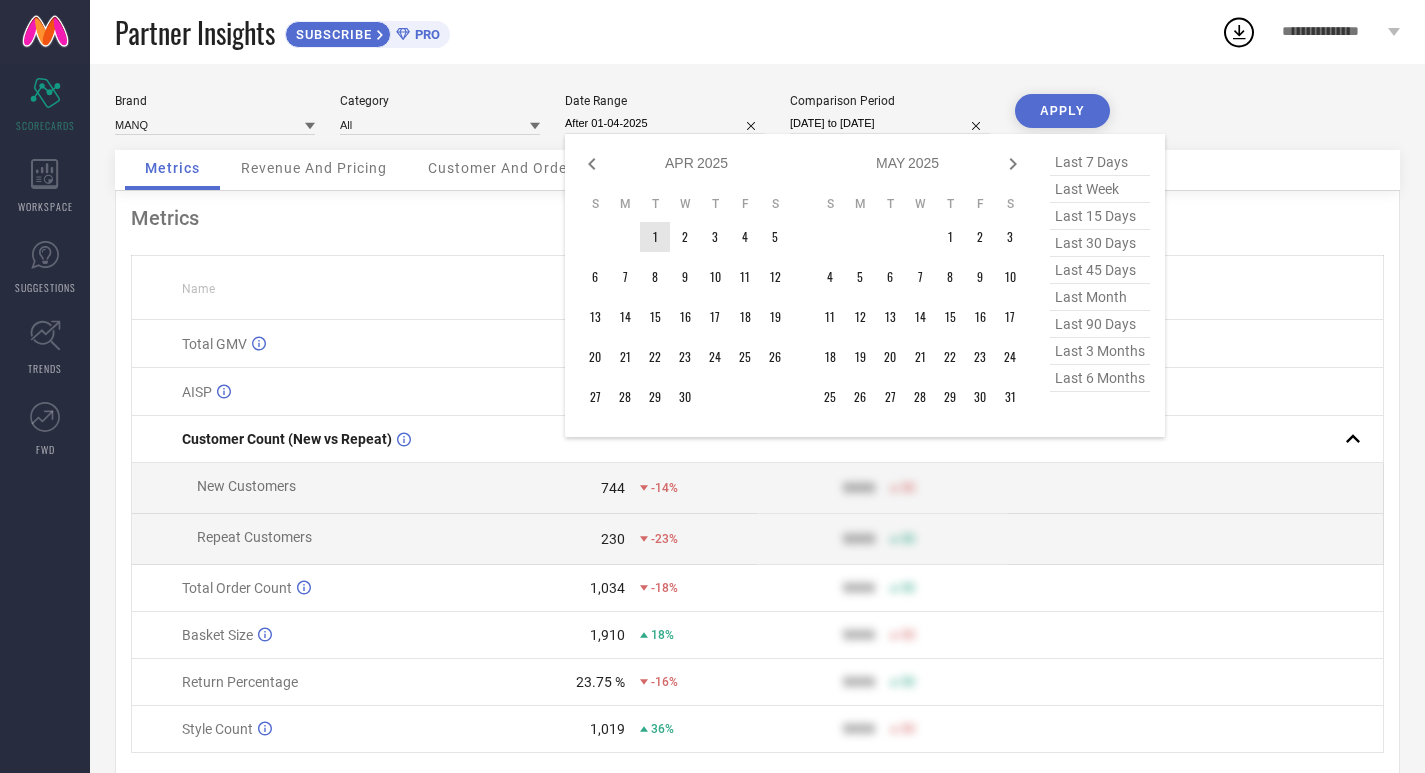 click on "1" at bounding box center [655, 237] 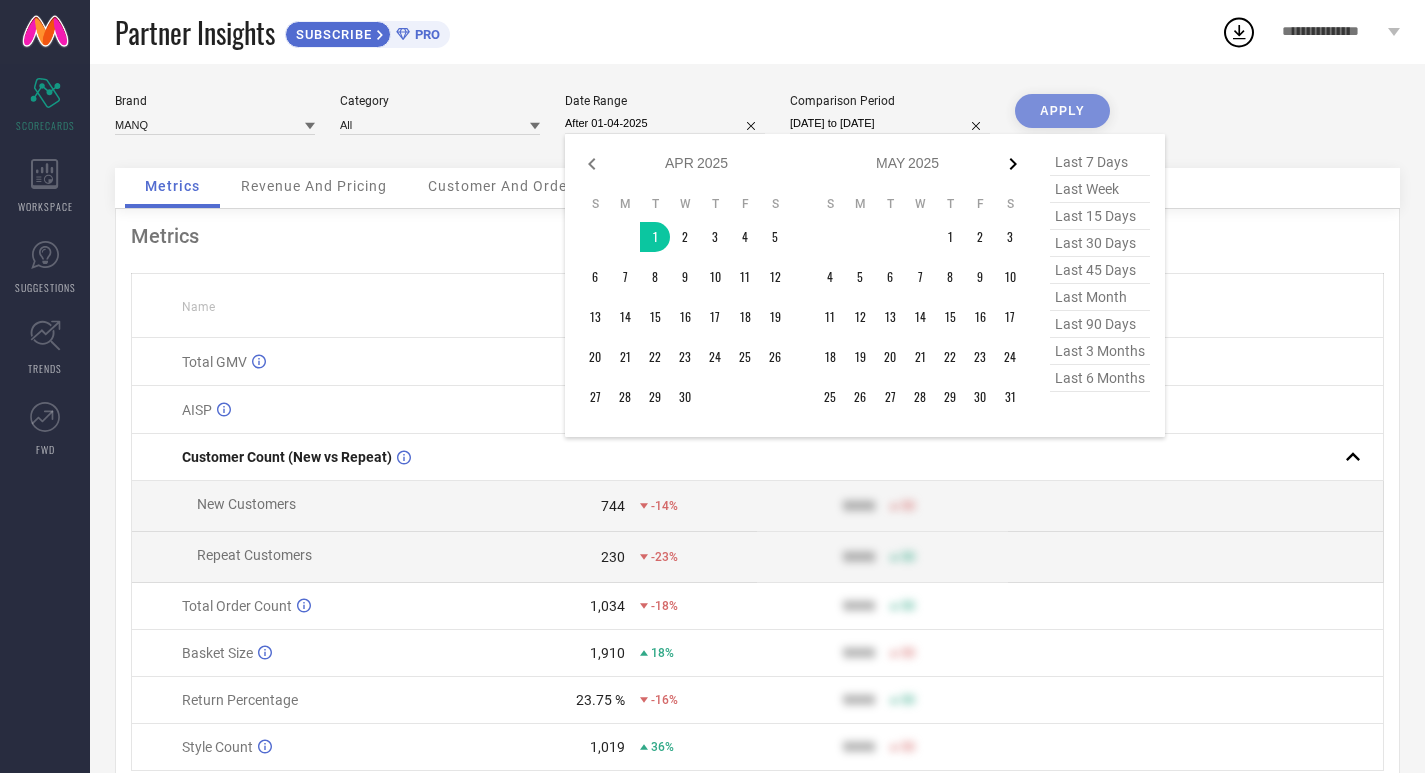 click 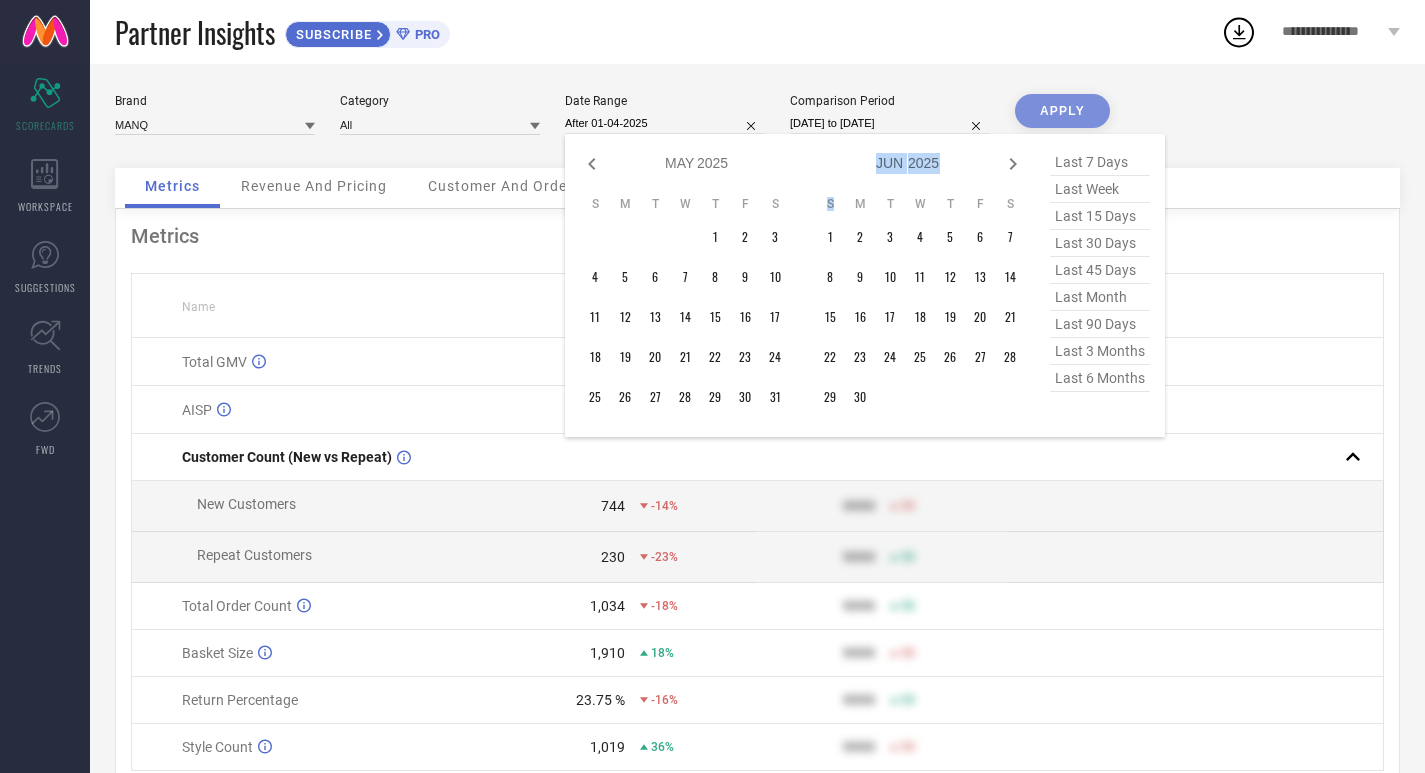 click 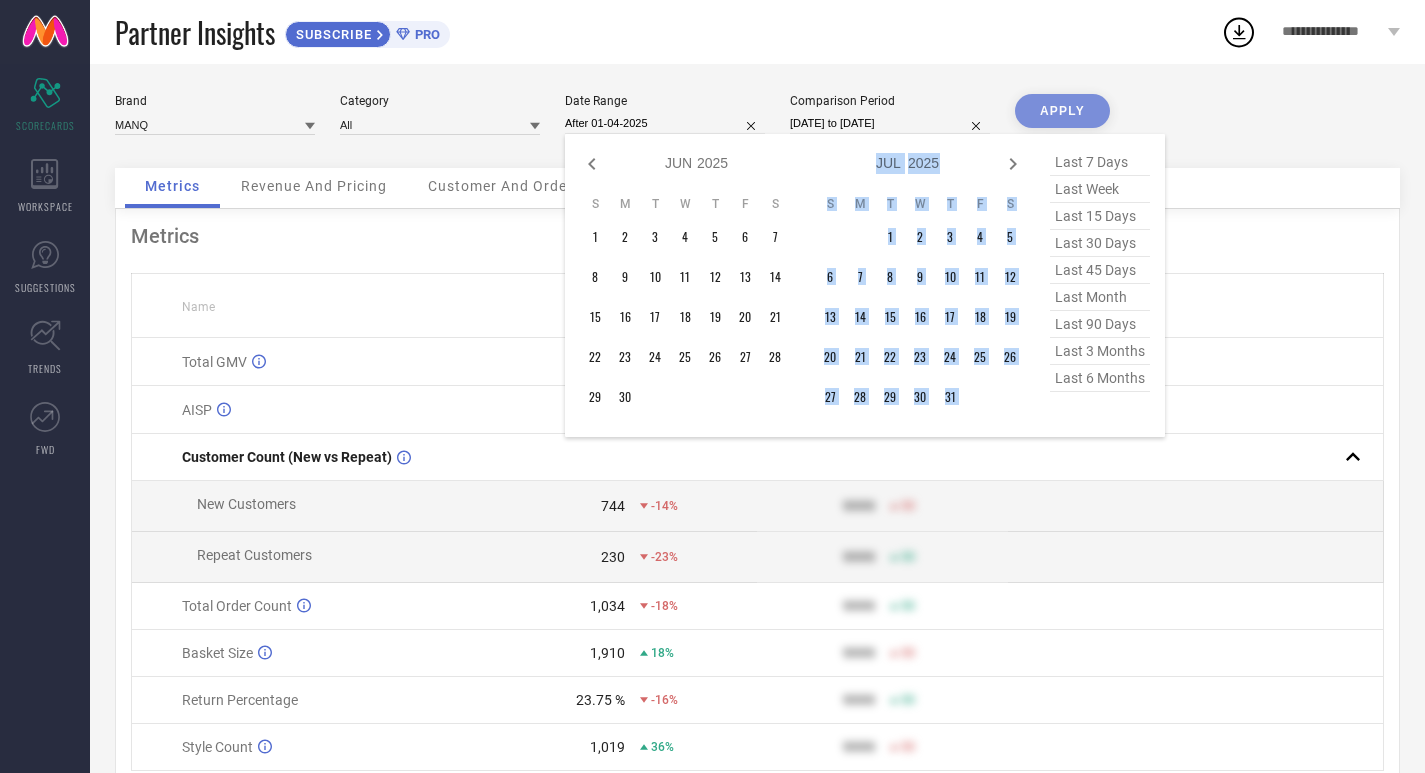 click 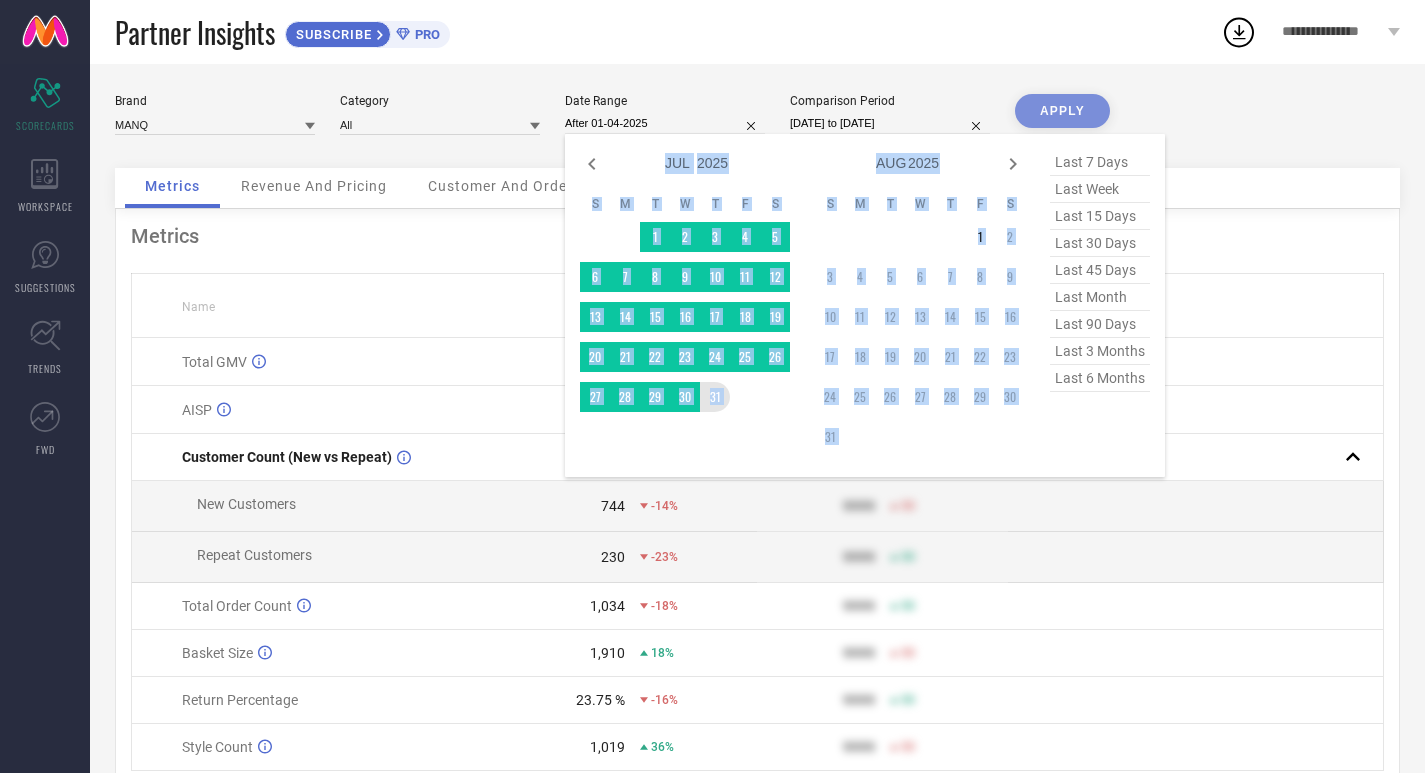 type on "[DATE] to [DATE]" 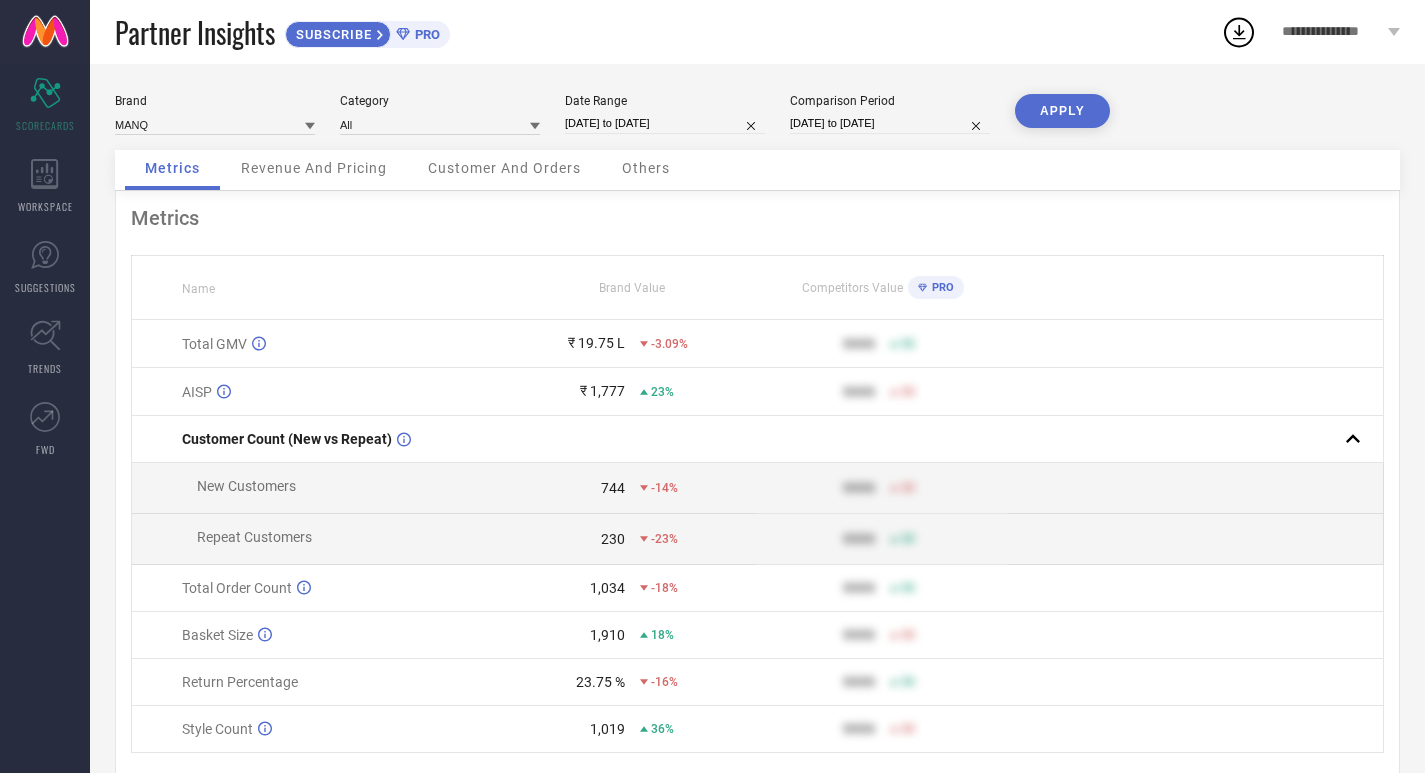 click on "[DATE] to [DATE]" at bounding box center [890, 123] 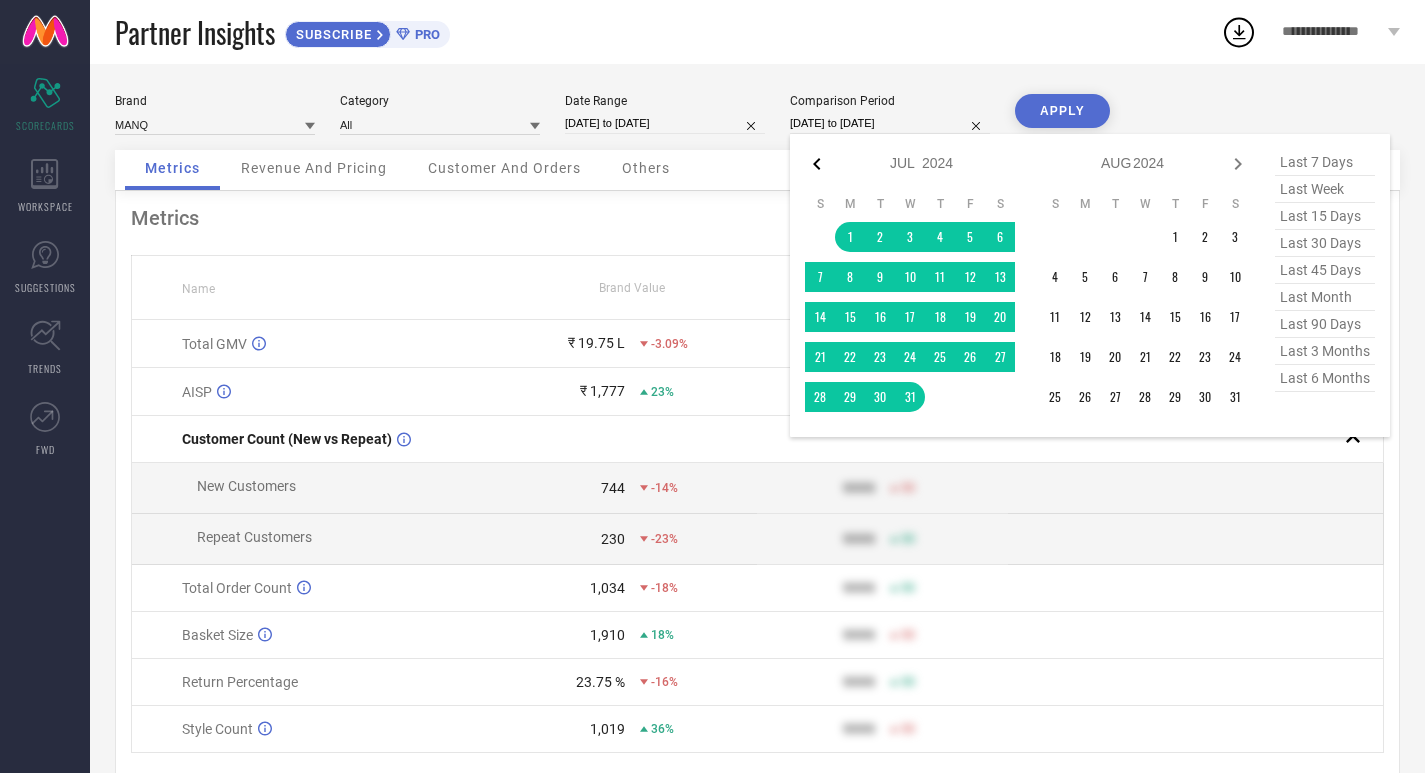 click 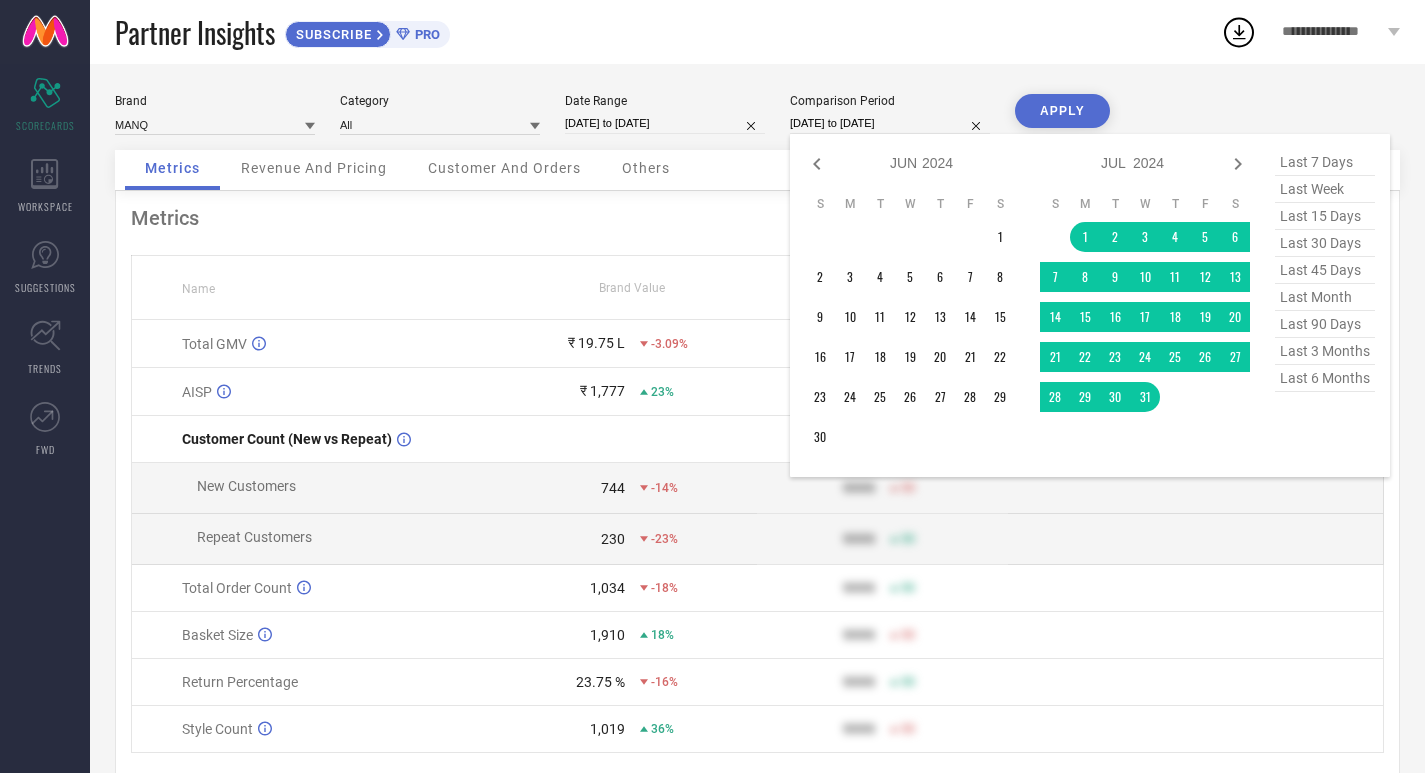 click 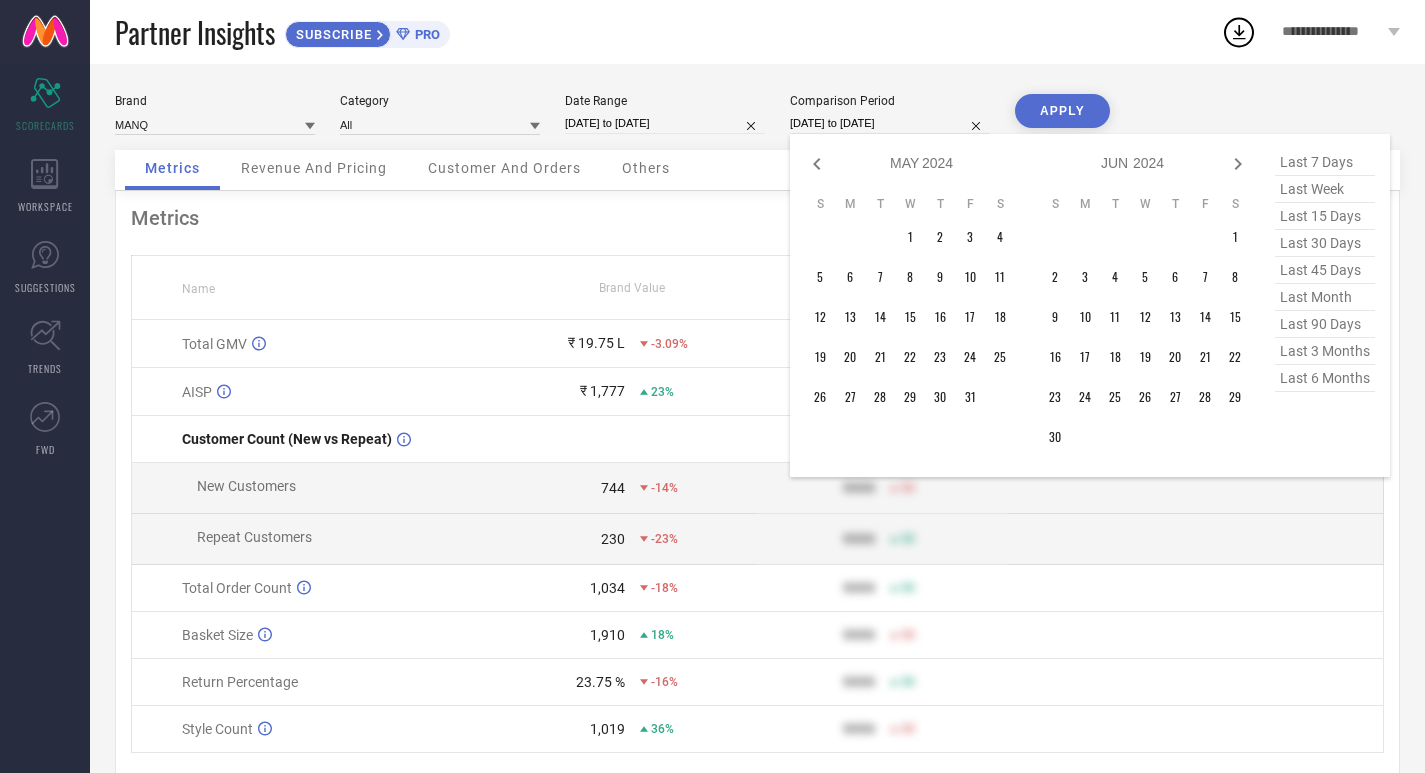 click 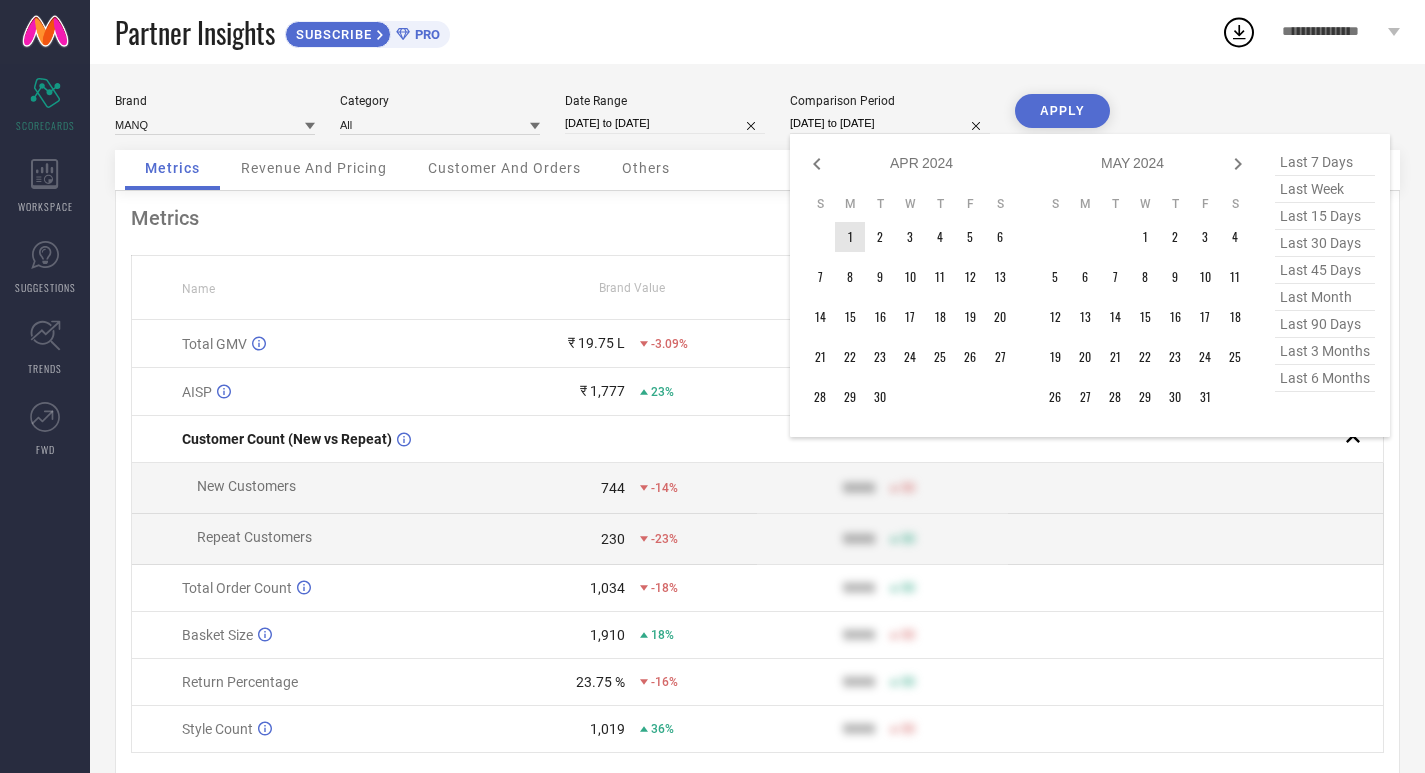 type on "After [DATE]" 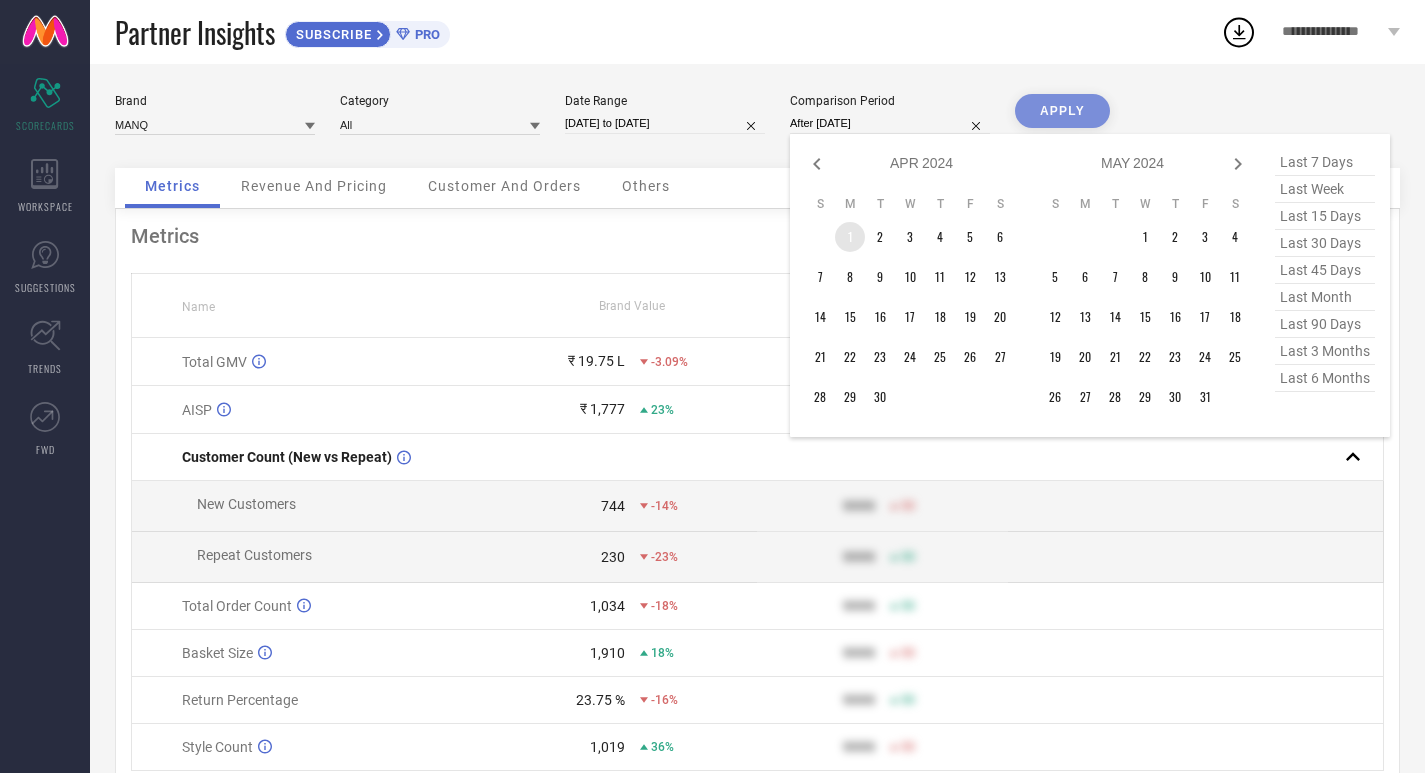 click on "1" at bounding box center [850, 237] 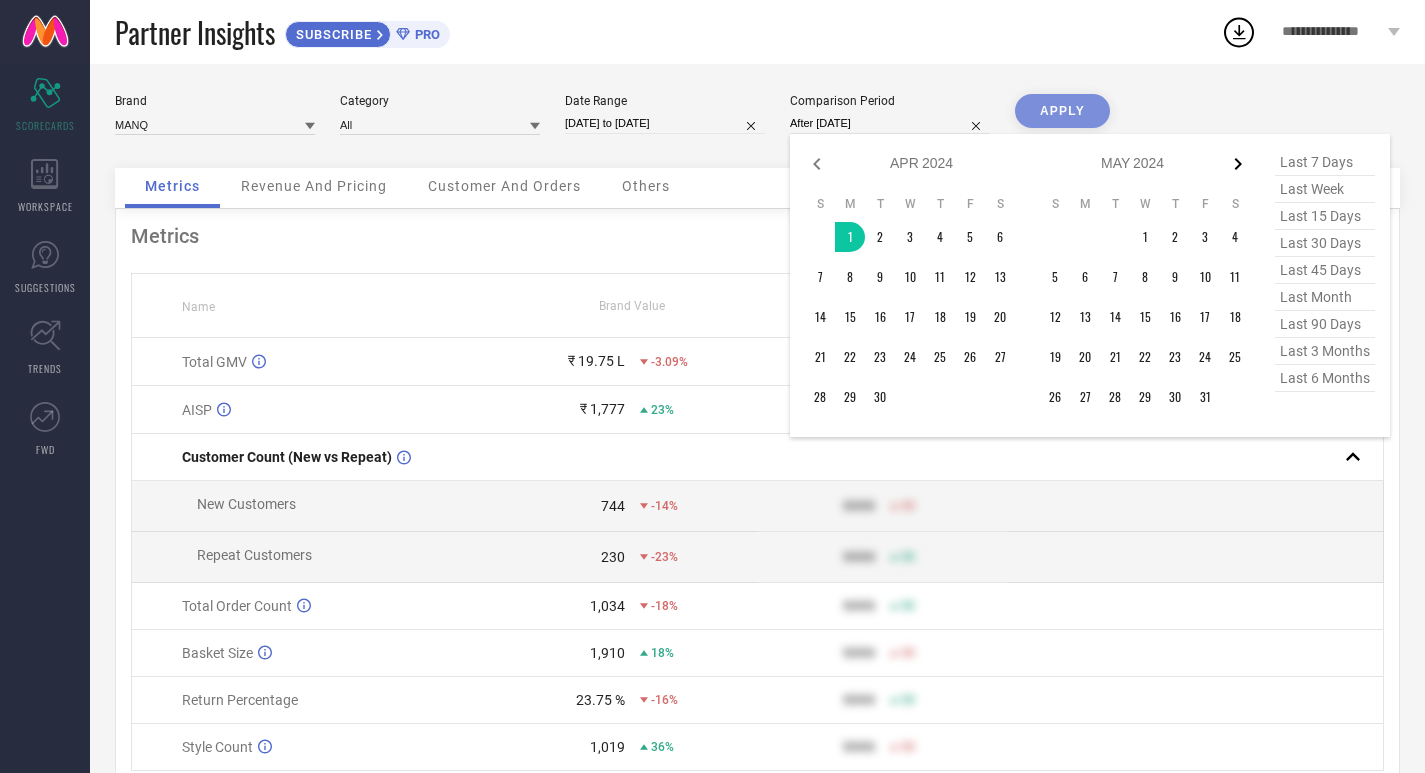 click 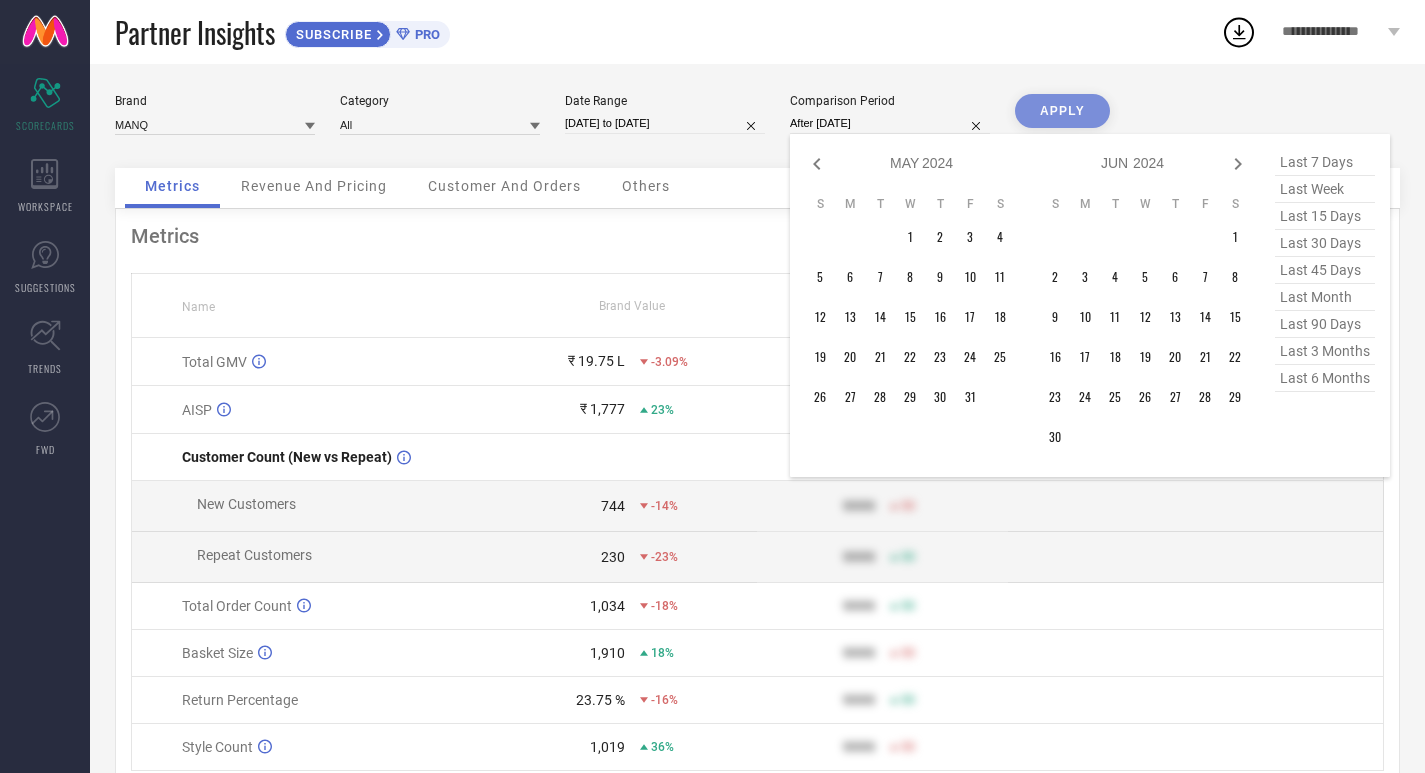 click 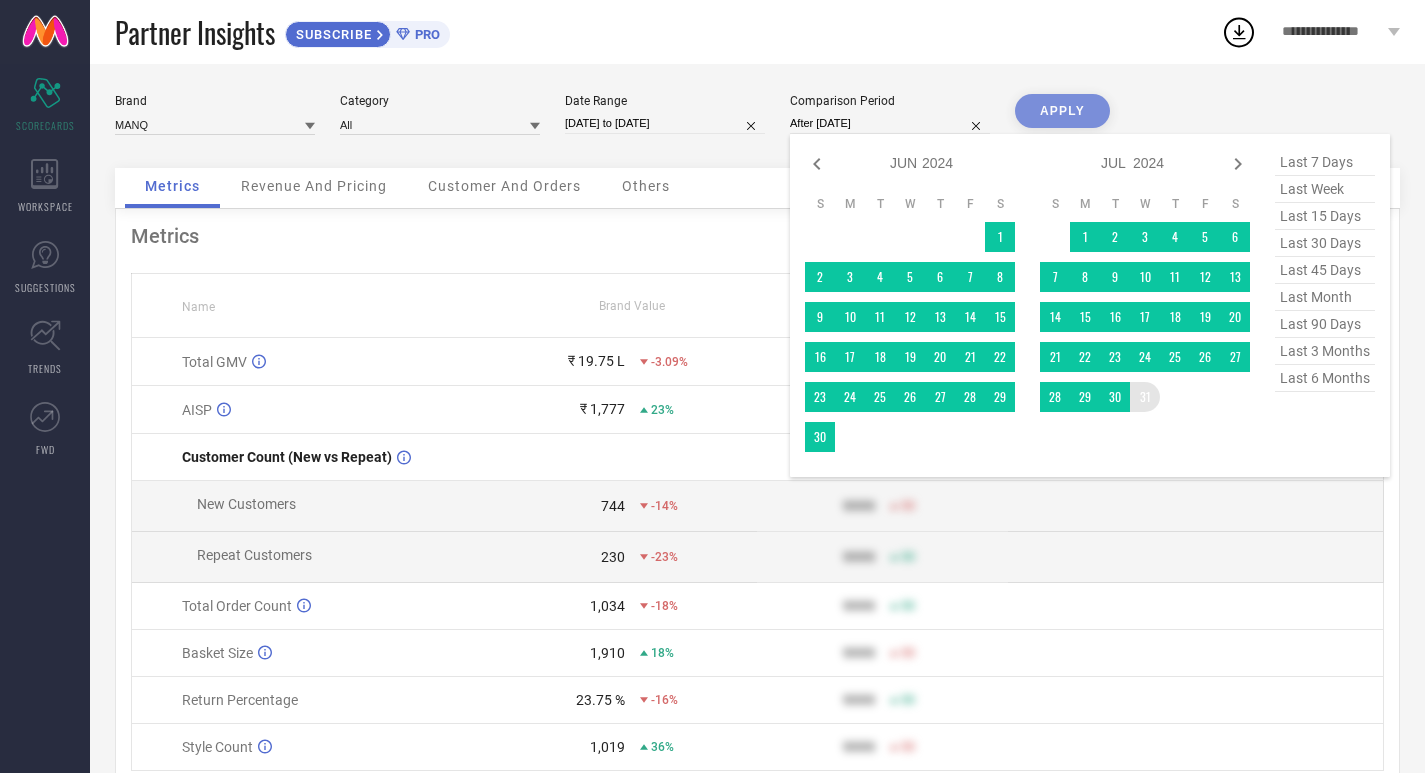 type on "[DATE] to [DATE]" 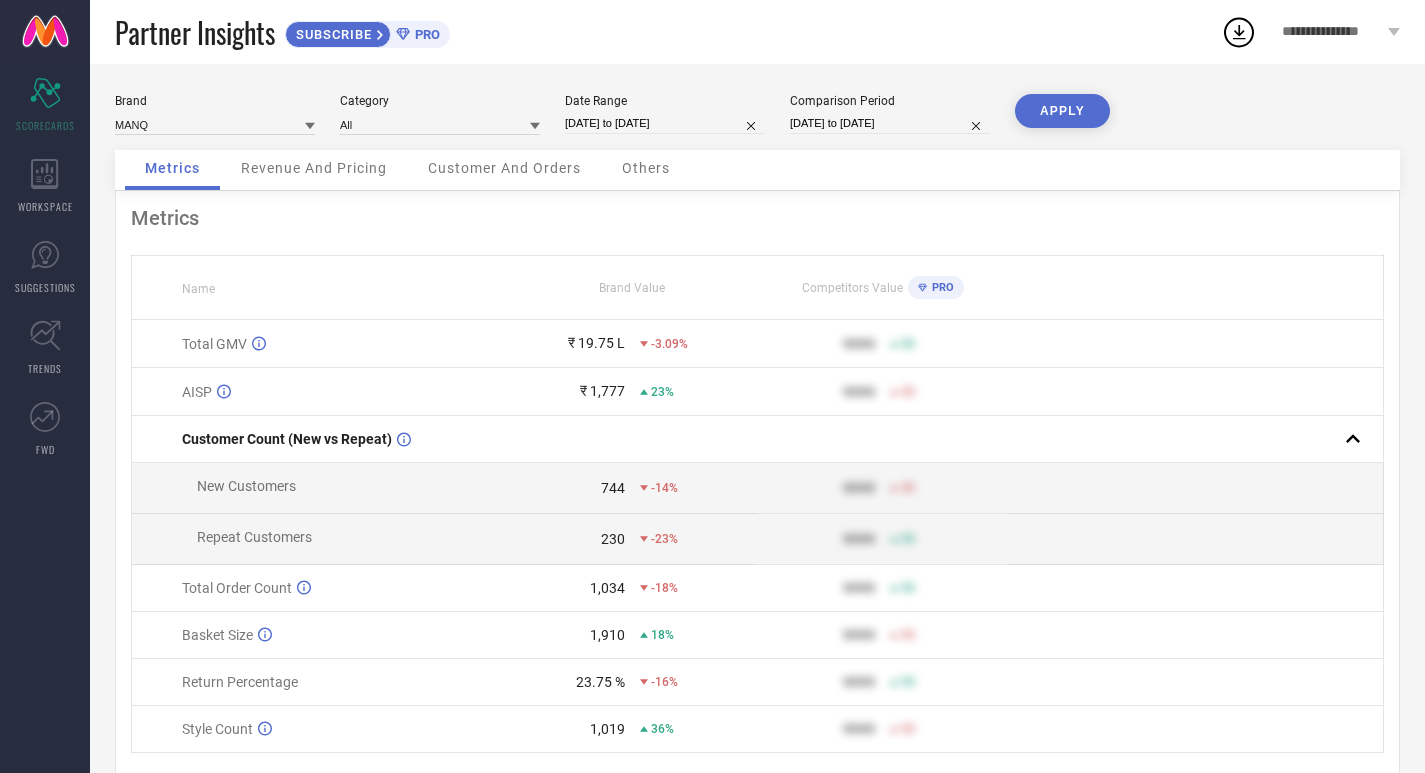 click on "APPLY" at bounding box center [1062, 111] 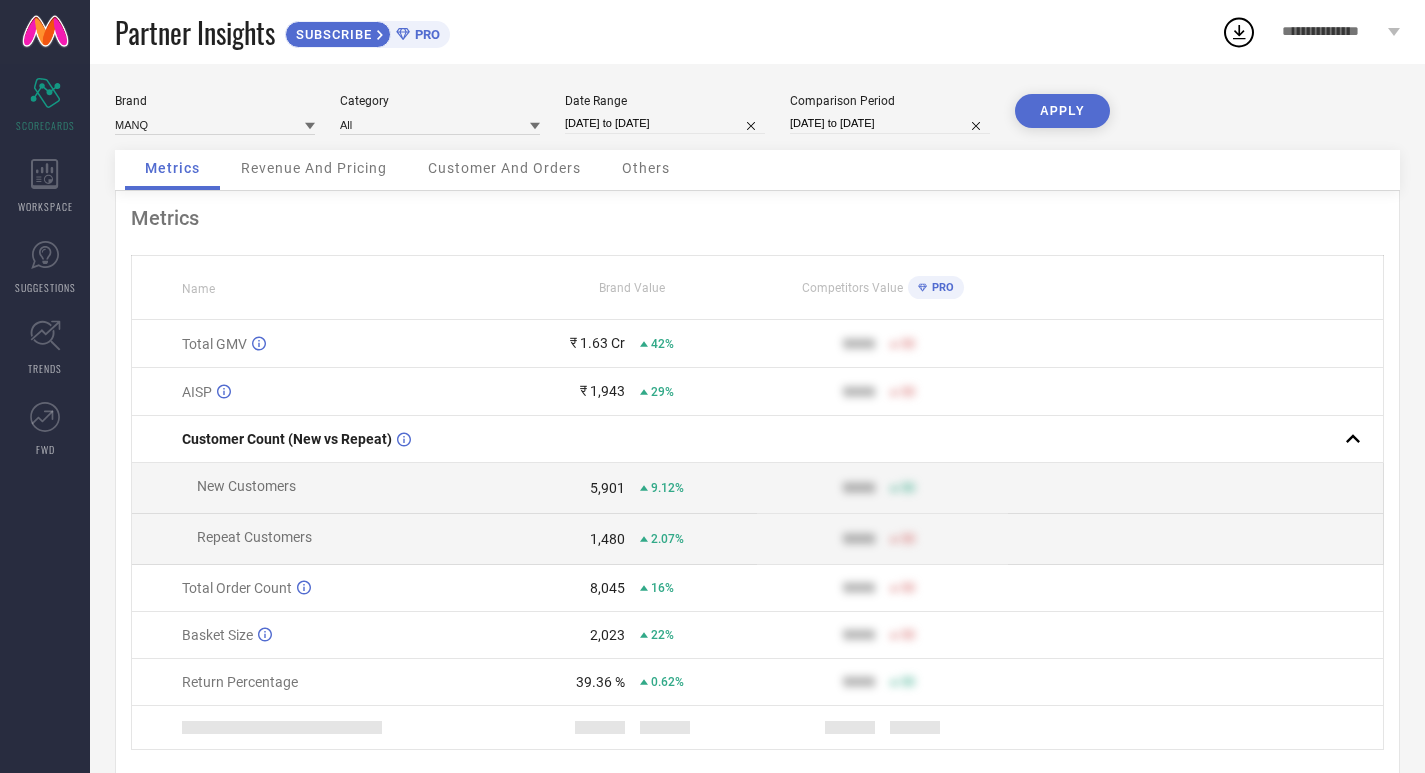 select on "3" 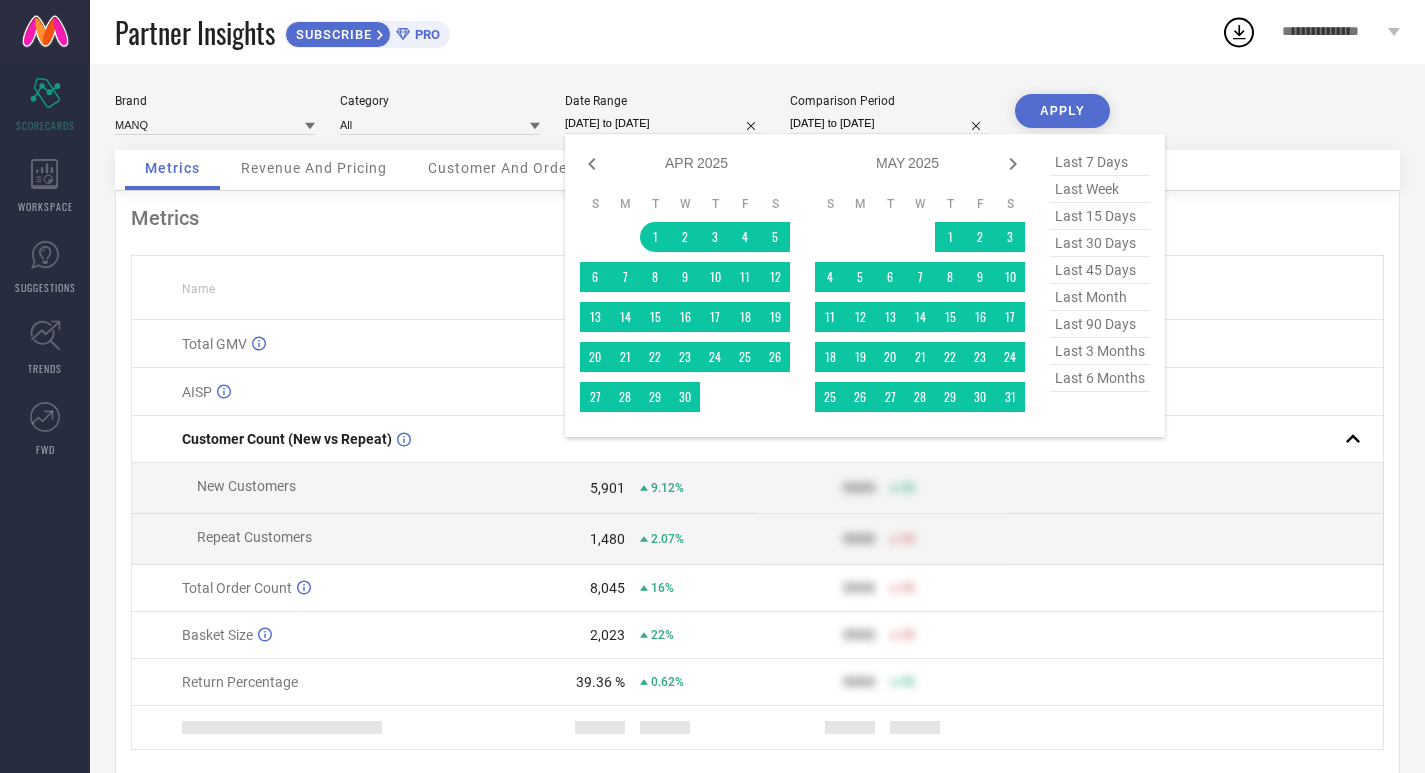 click on "[DATE] to [DATE]" at bounding box center [665, 123] 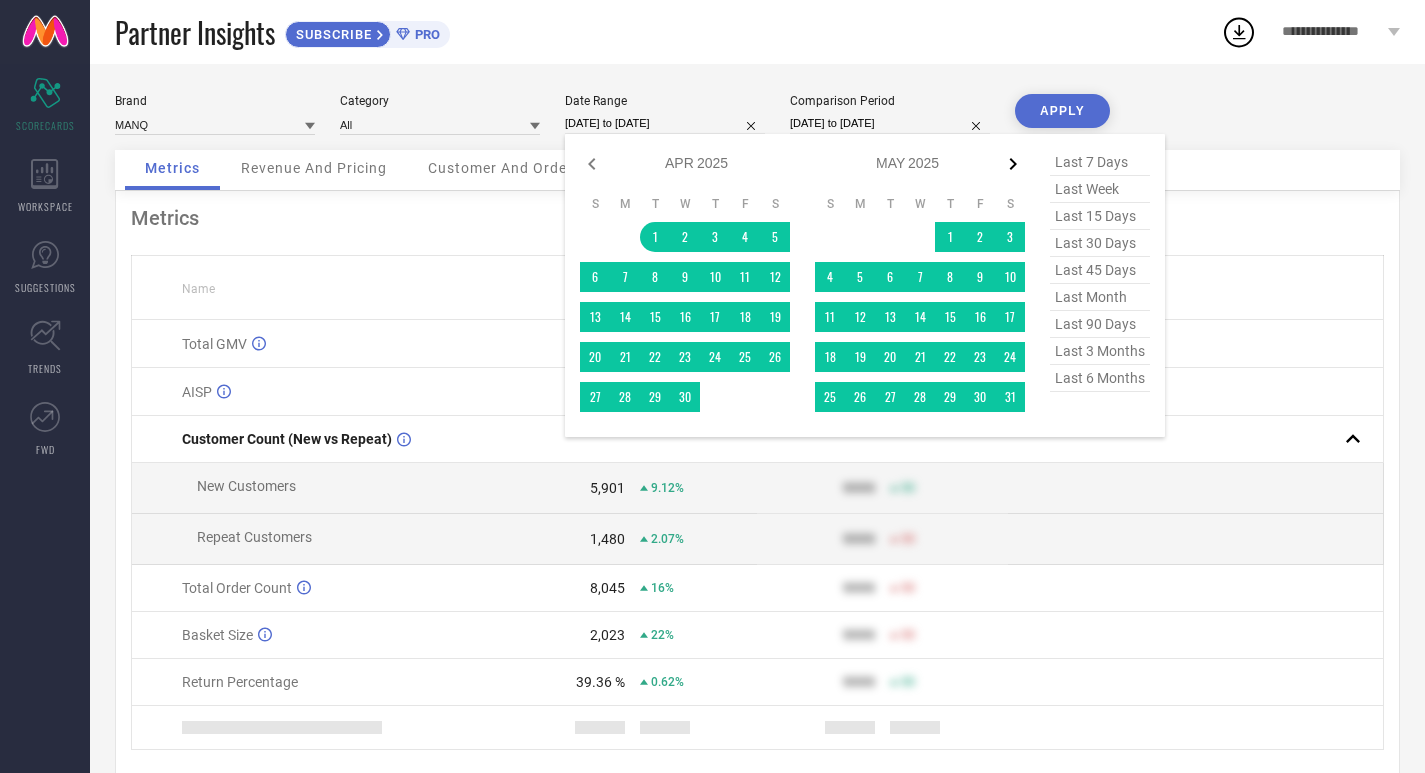 click 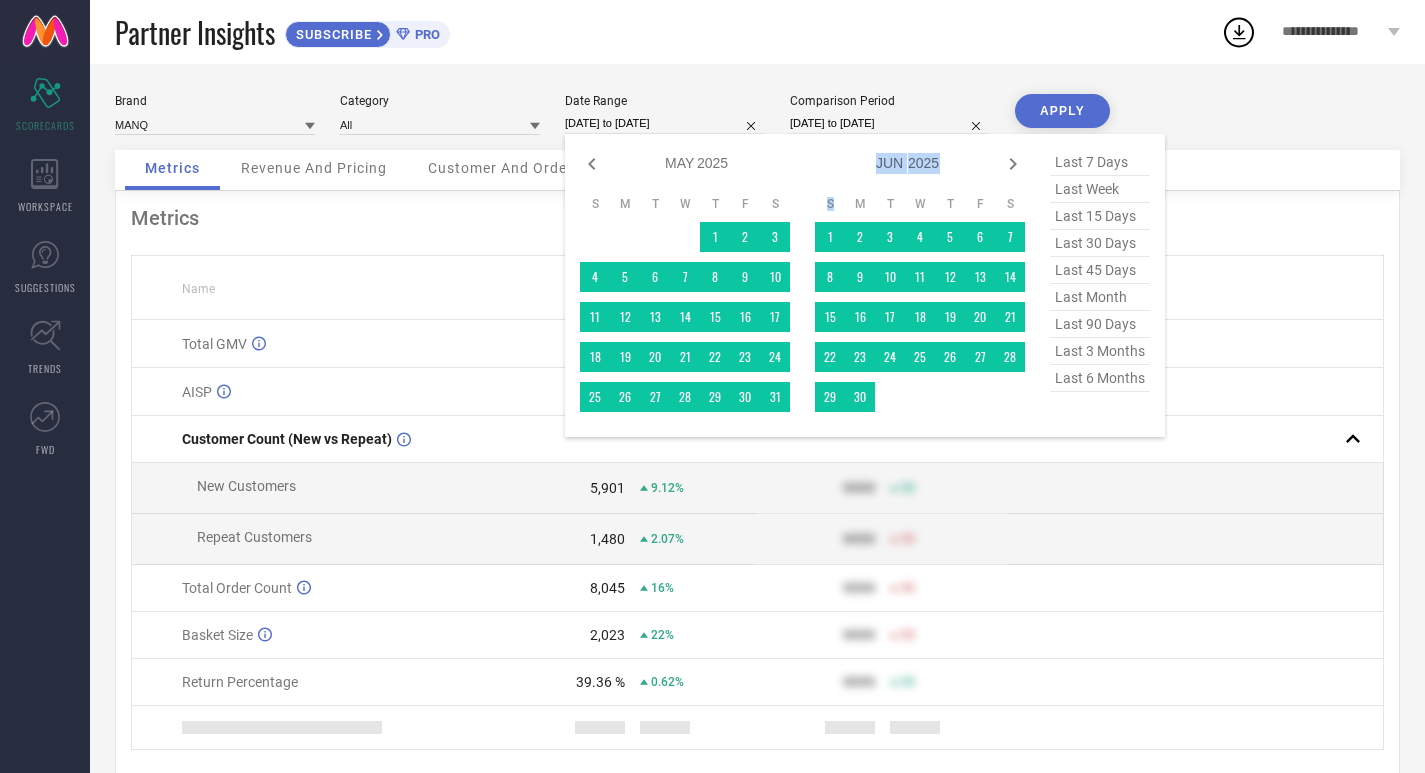 click 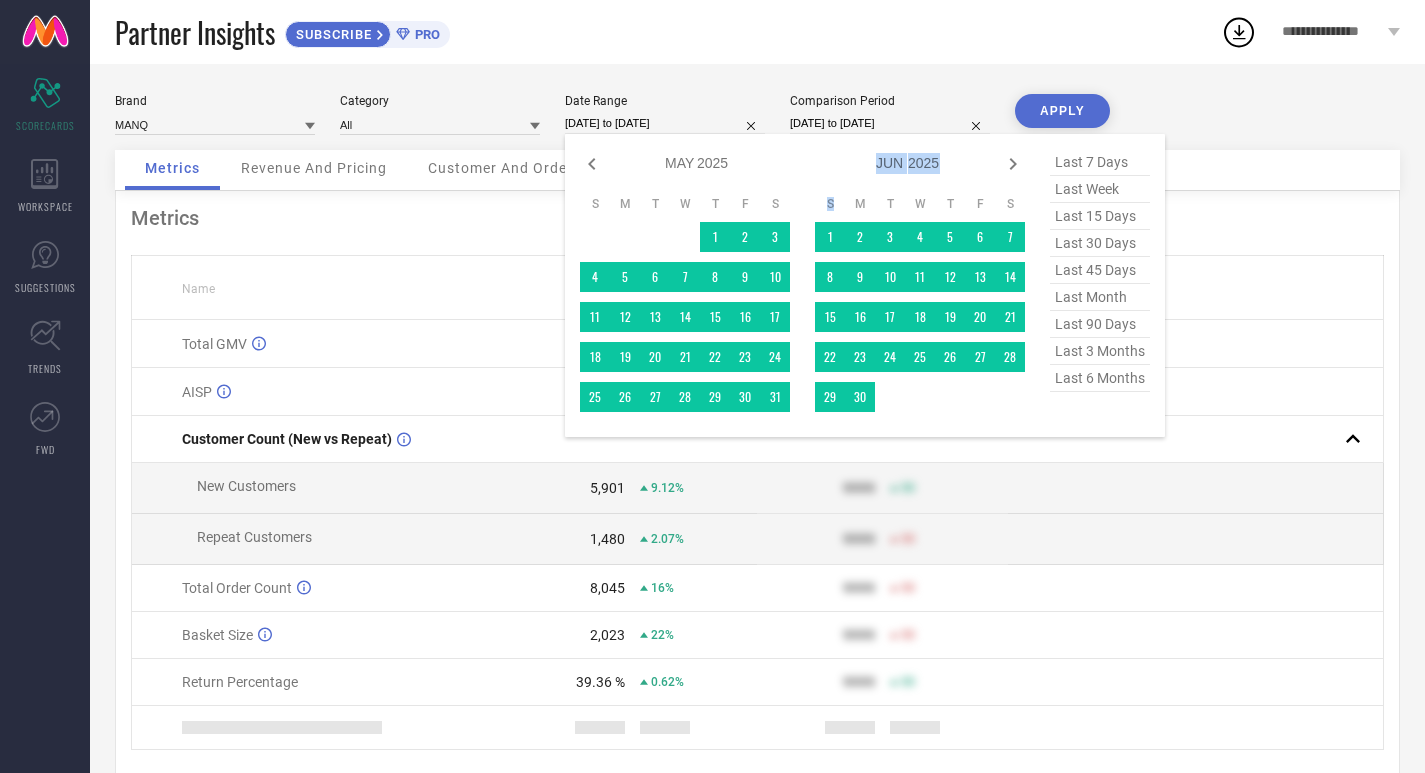 select on "2025" 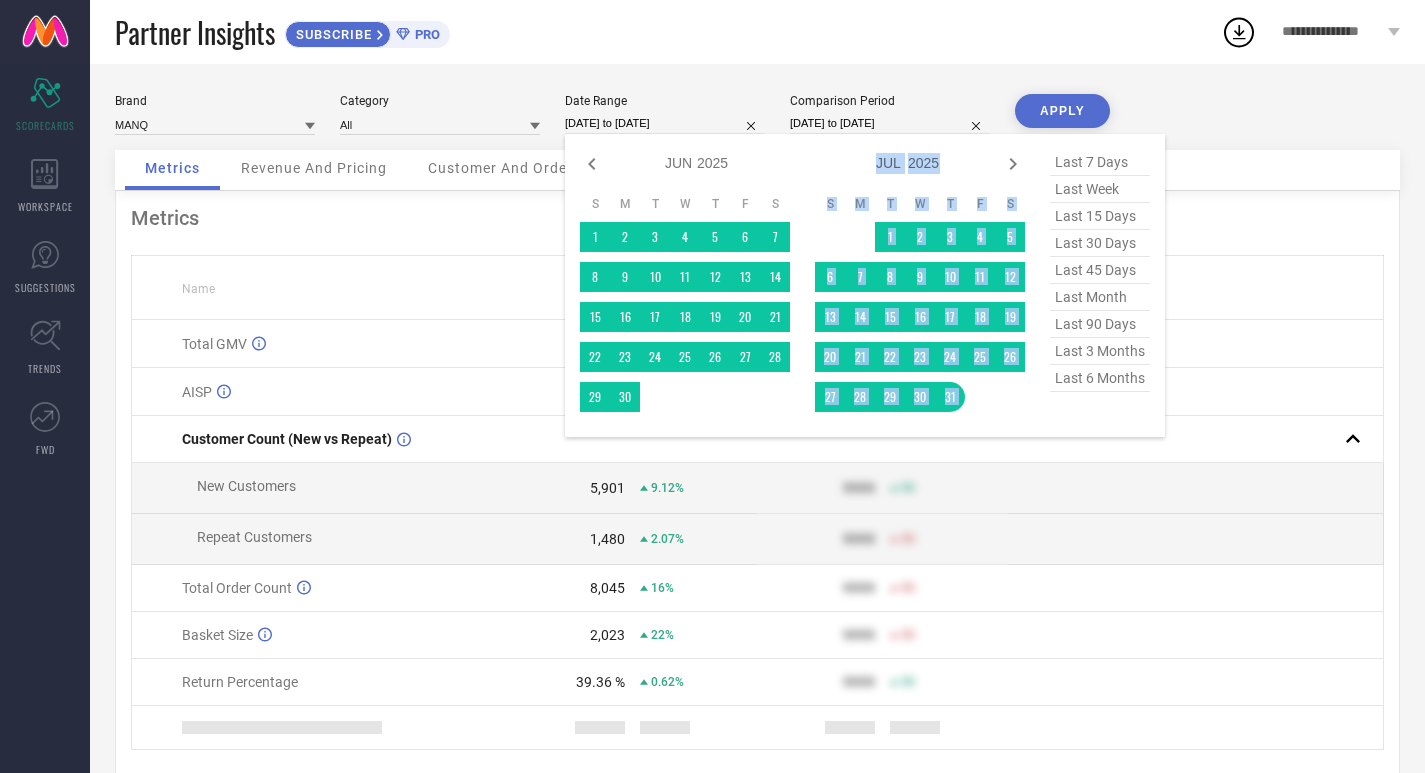 click 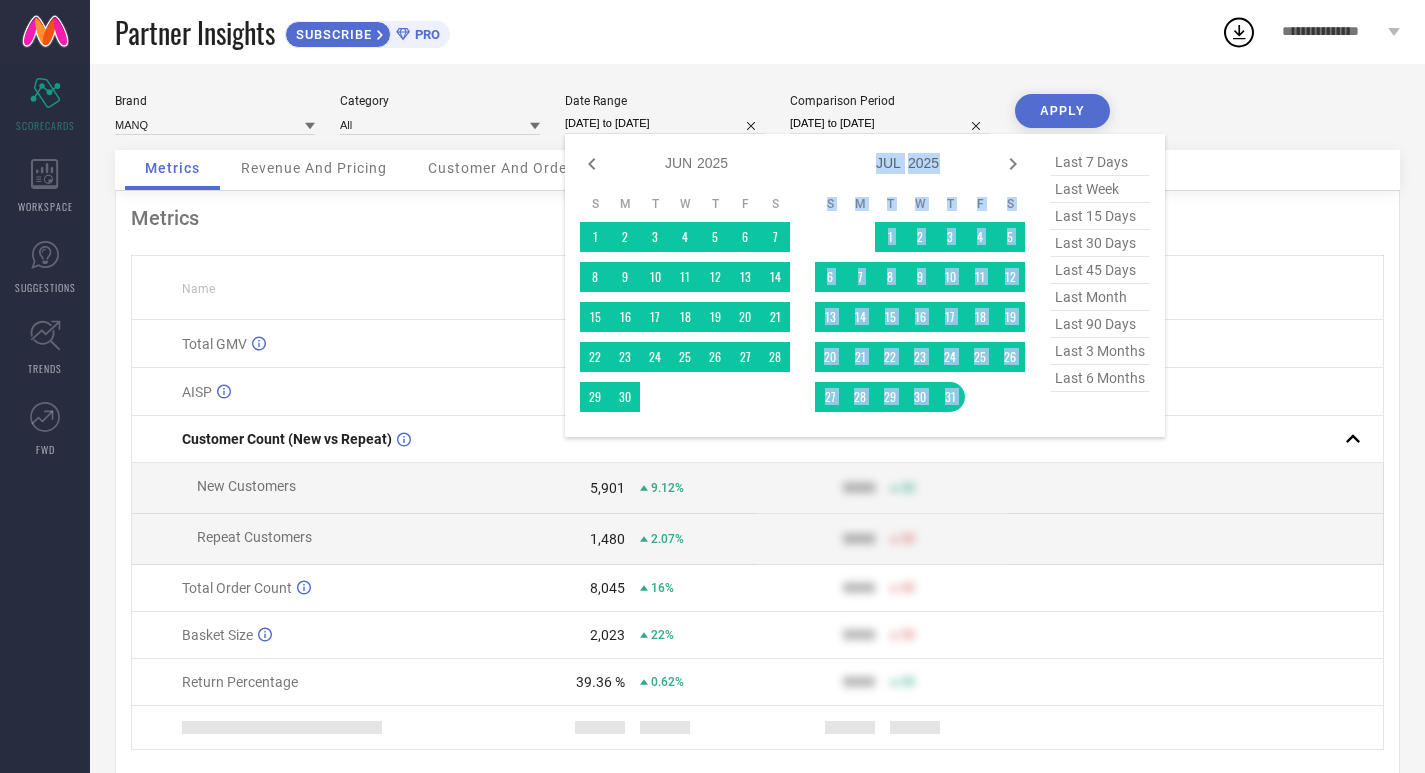 select on "2025" 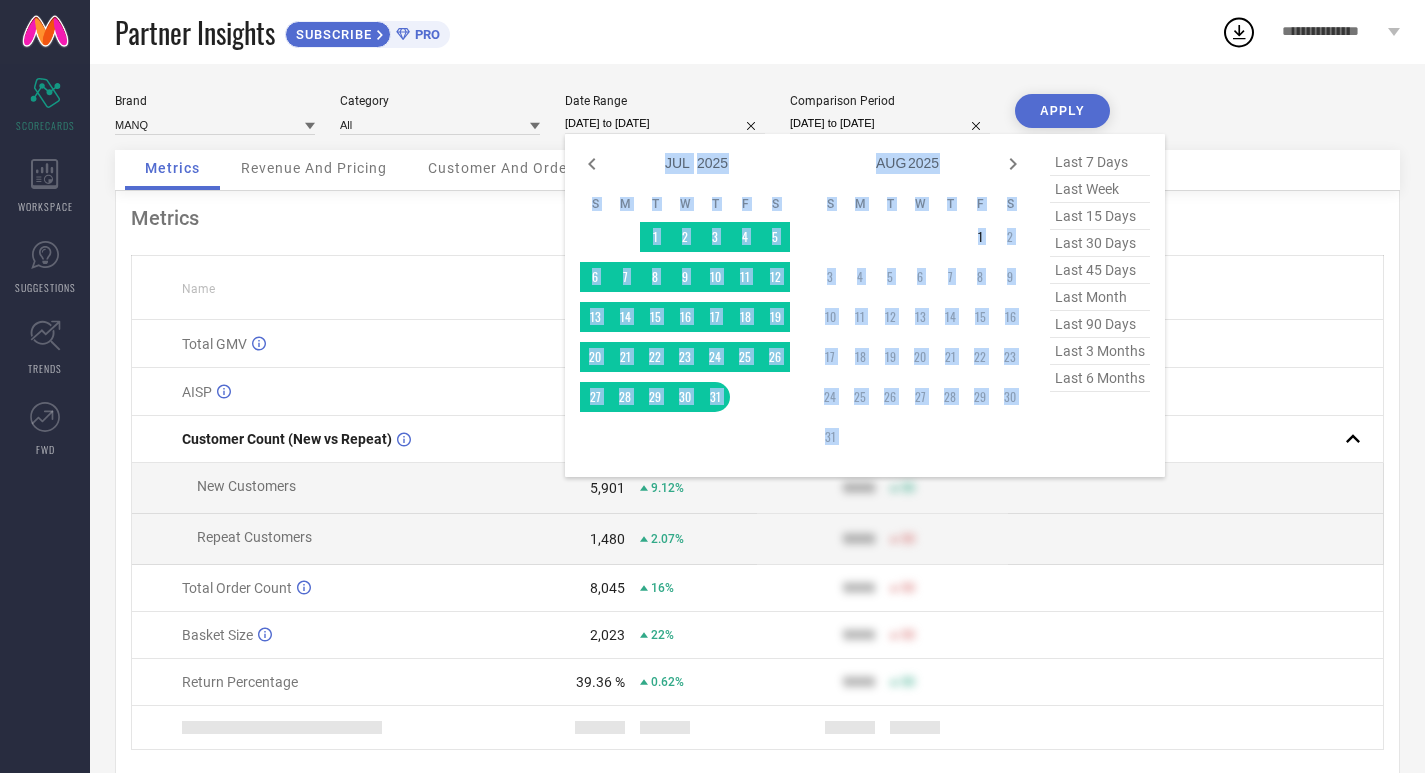 click on "Jan Feb Mar Apr May Jun Jul Aug Sep Oct Nov Dec 2015 2016 2017 2018 2019 2020 2021 2022 2023 2024 2025 2026 2027 2028 2029 2030 2031 2032 2033 2034" at bounding box center (908, 163) 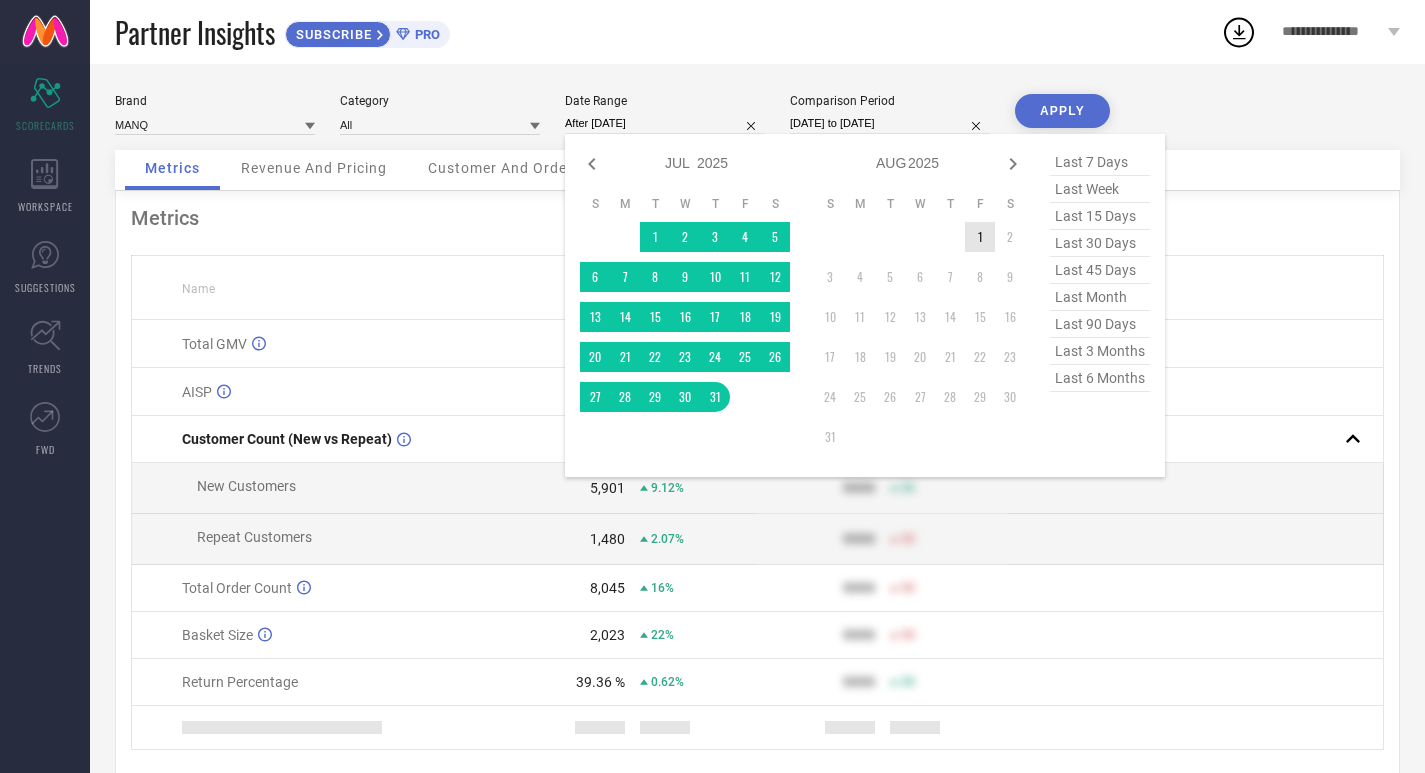 click on "1" at bounding box center (980, 237) 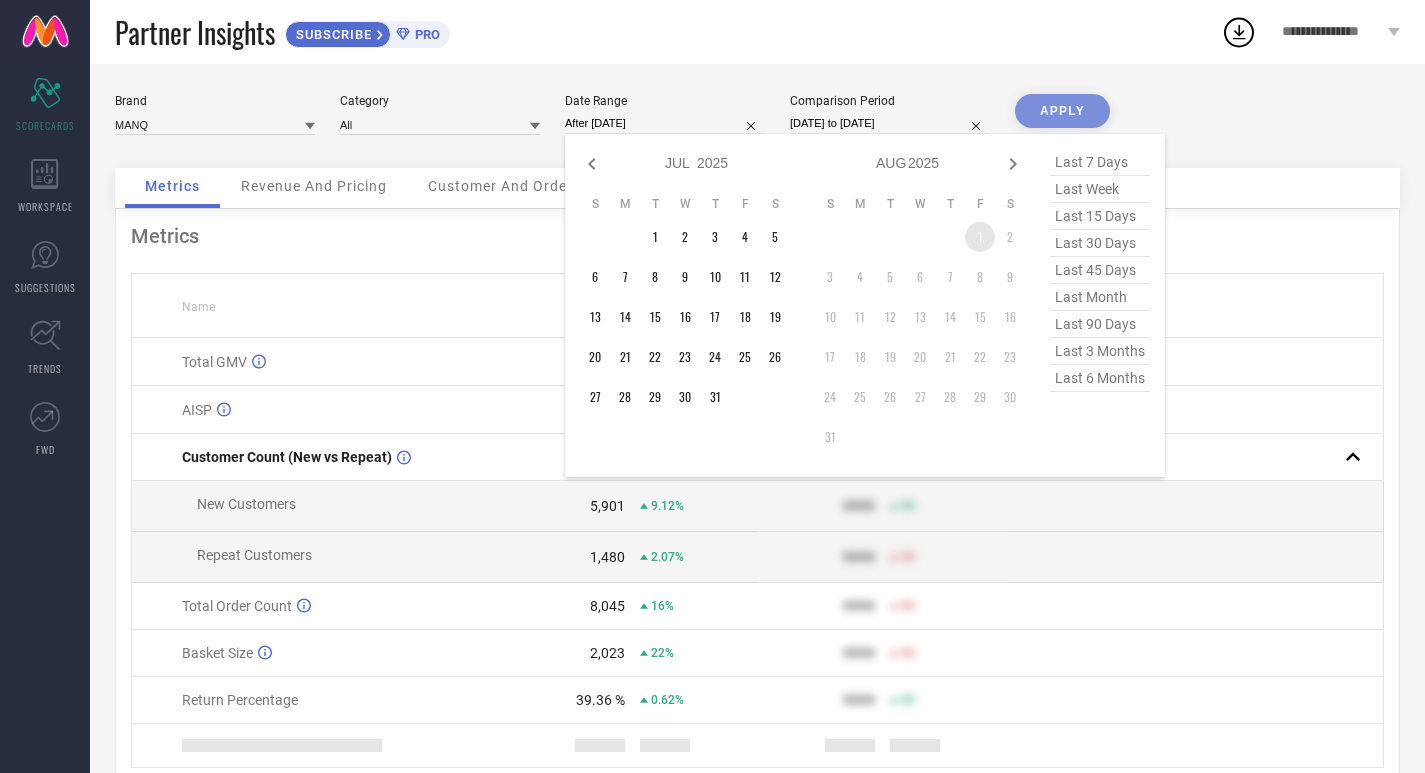 type on "[DATE] to [DATE]" 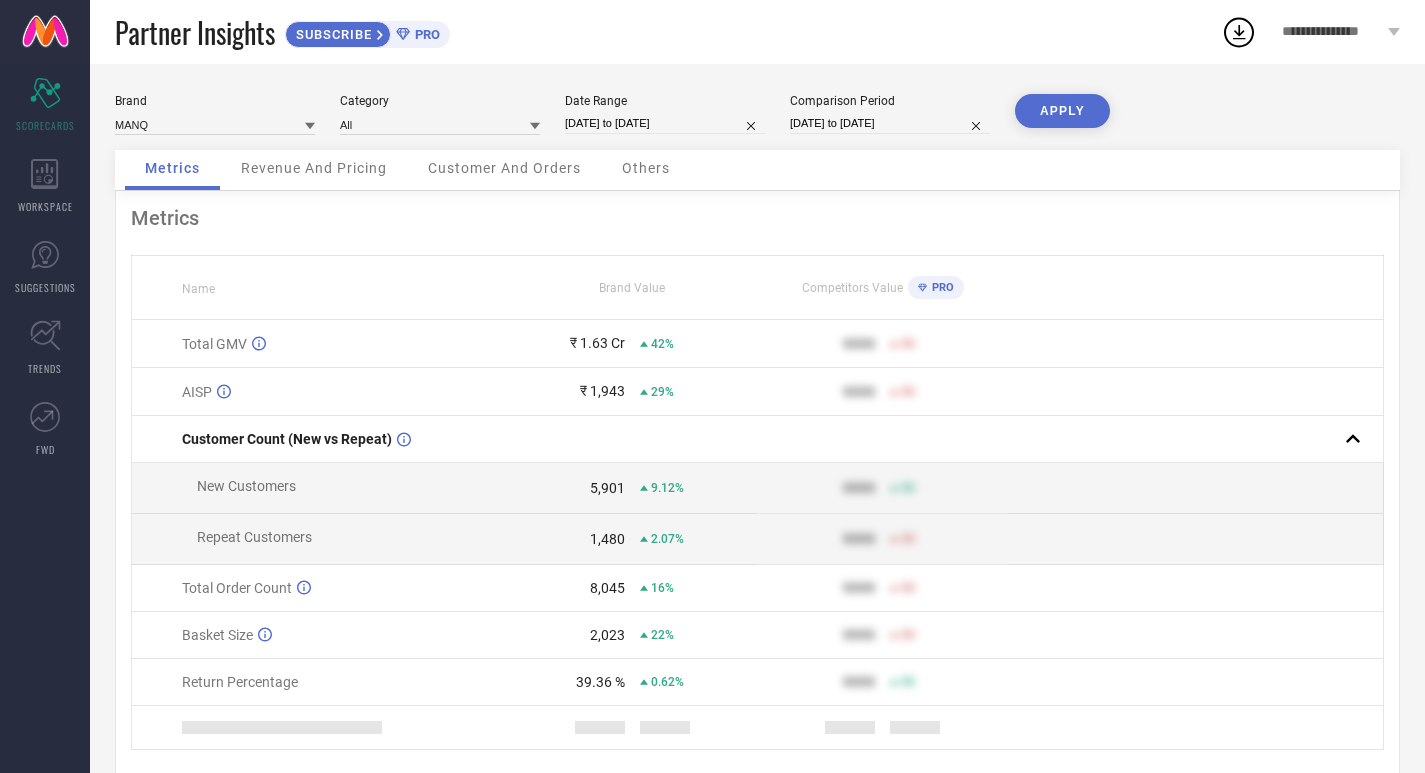 select on "3" 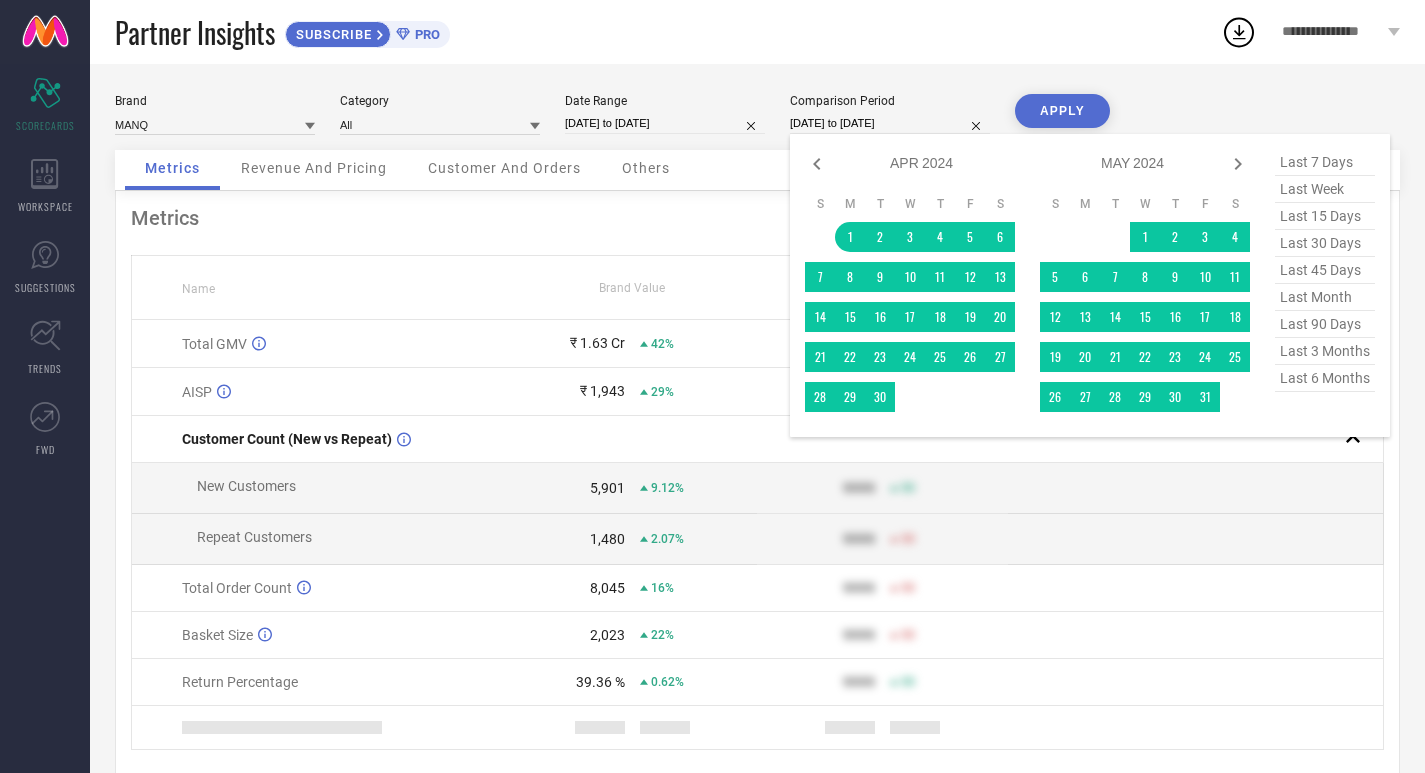 click on "[DATE] to [DATE]" at bounding box center (890, 123) 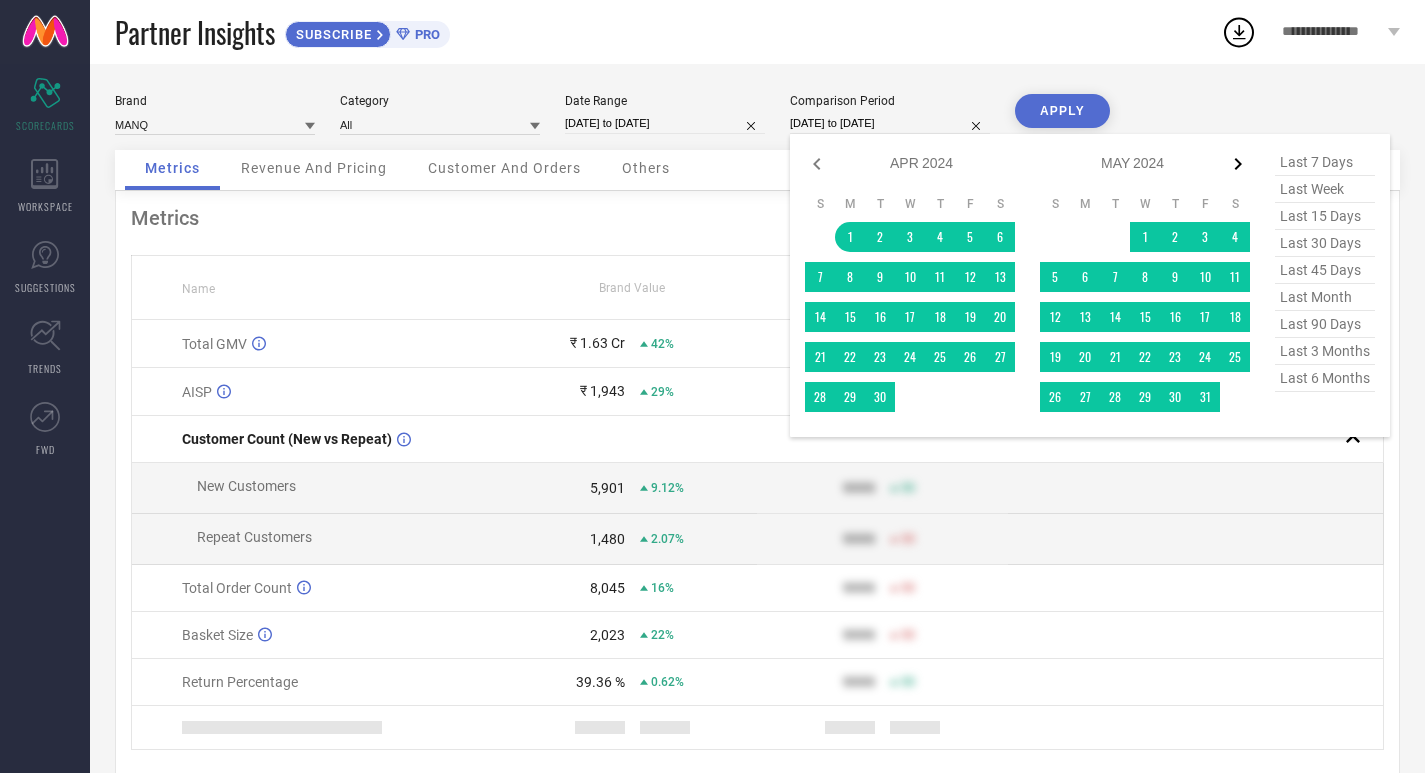 click 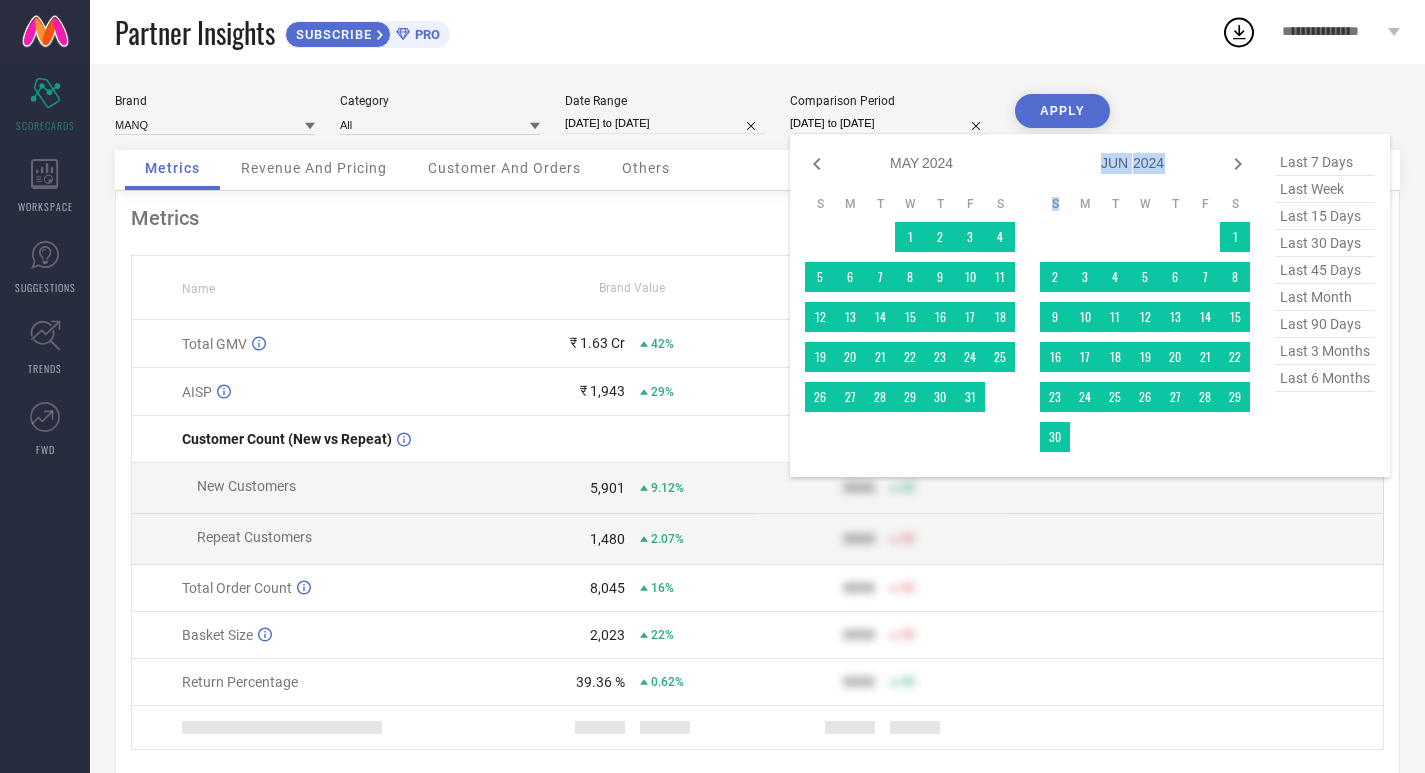 click 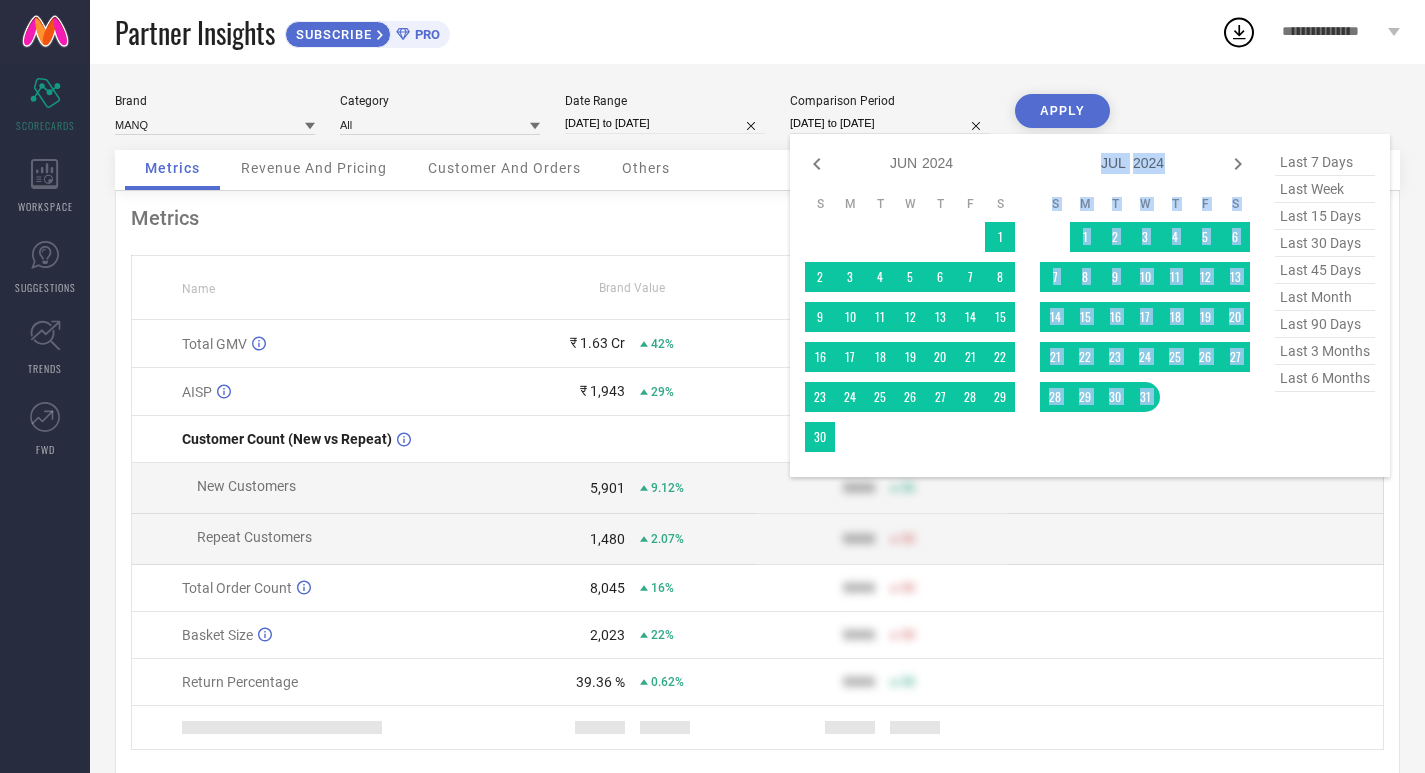 click 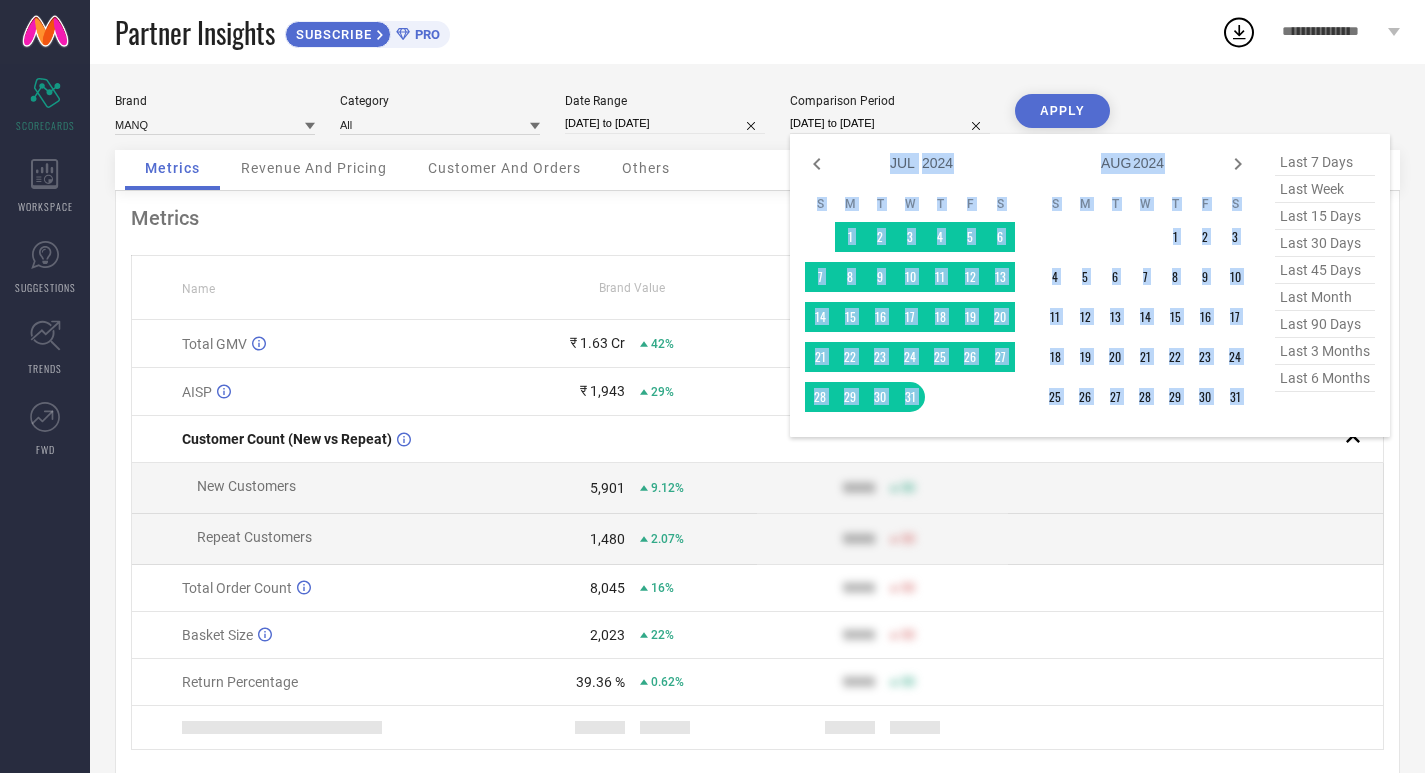 click on "Jan Feb Mar Apr May Jun Jul Aug Sep Oct Nov Dec [YEAR] [YEAR] [YEAR] [YEAR] [YEAR] [YEAR] [YEAR] [YEAR] [YEAR] [YEAR] [YEAR] [YEAR] [YEAR] [YEAR] [YEAR] [YEAR] [YEAR] [YEAR] [YEAR] [YEAR]" at bounding box center (1133, 163) 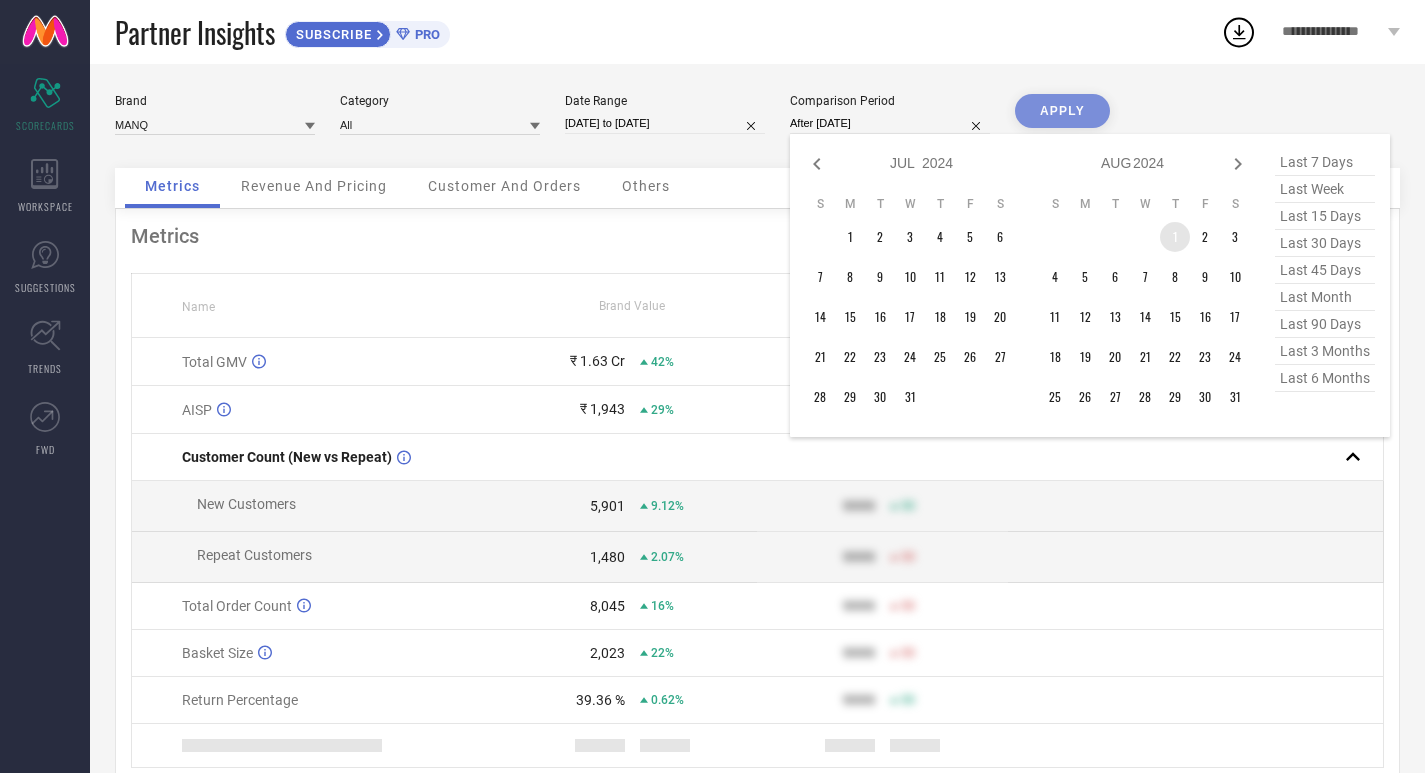 click on "1" at bounding box center [1175, 237] 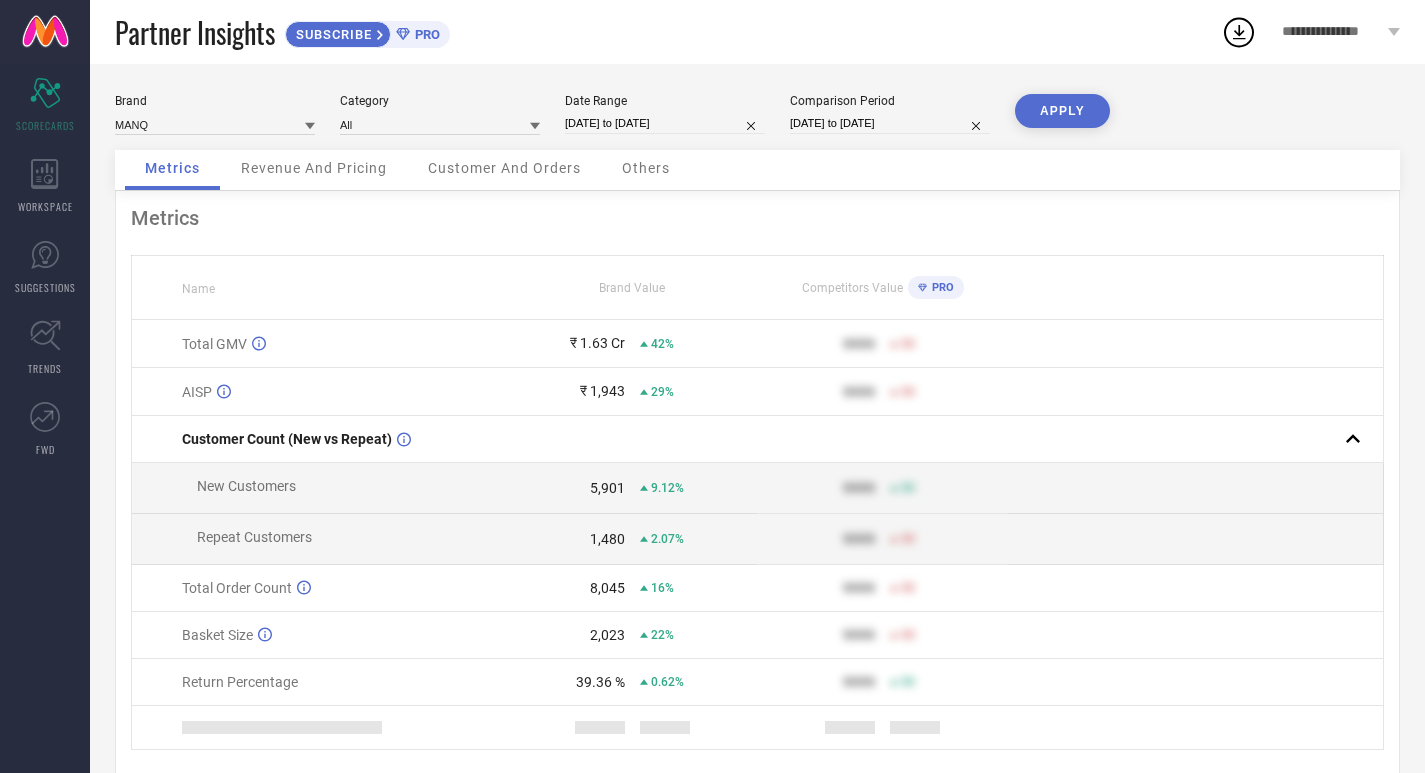 click on "APPLY" at bounding box center [1062, 111] 